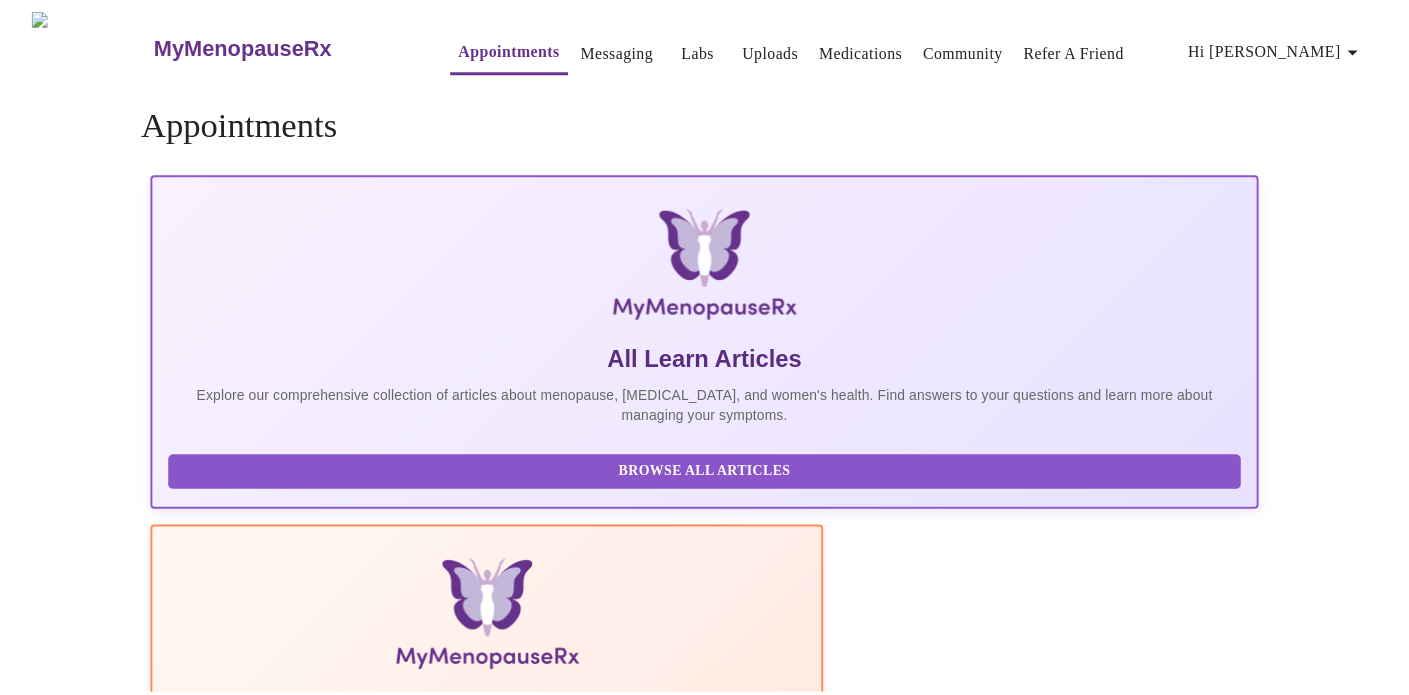 scroll, scrollTop: 0, scrollLeft: 0, axis: both 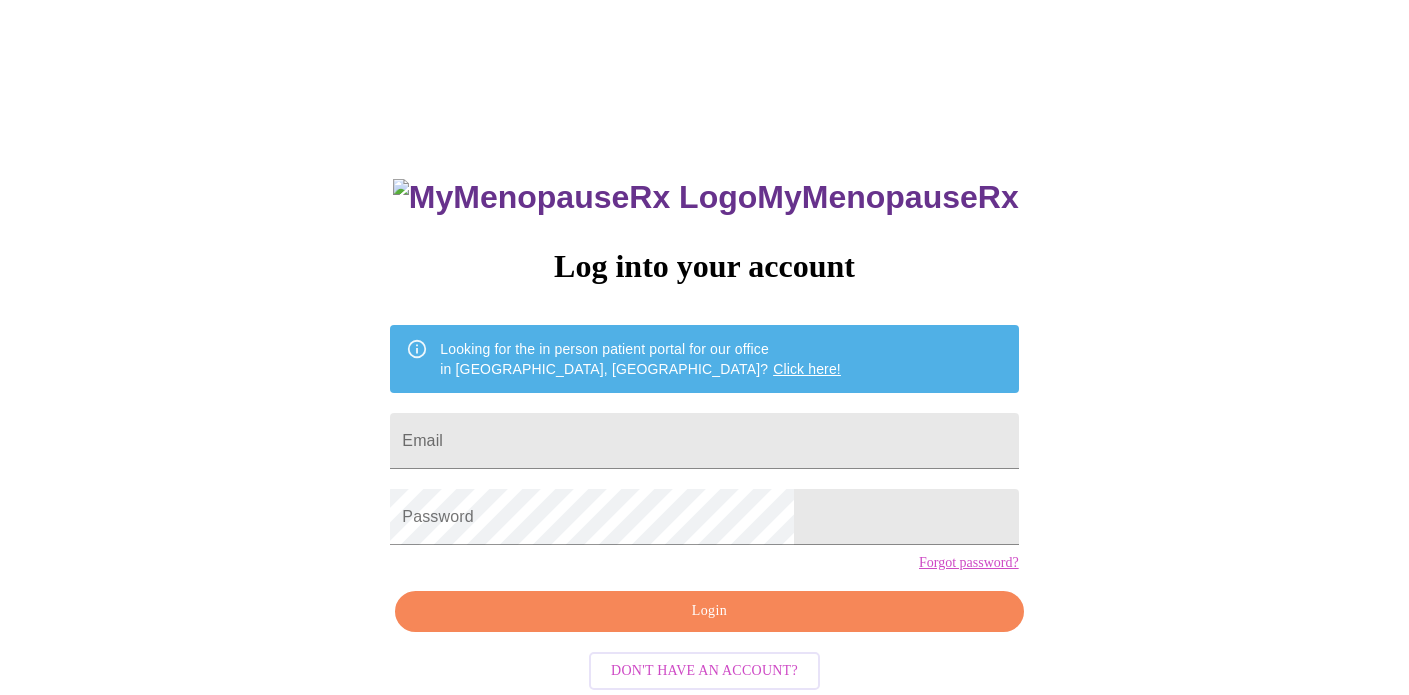 type on "etmcfadden@me.com" 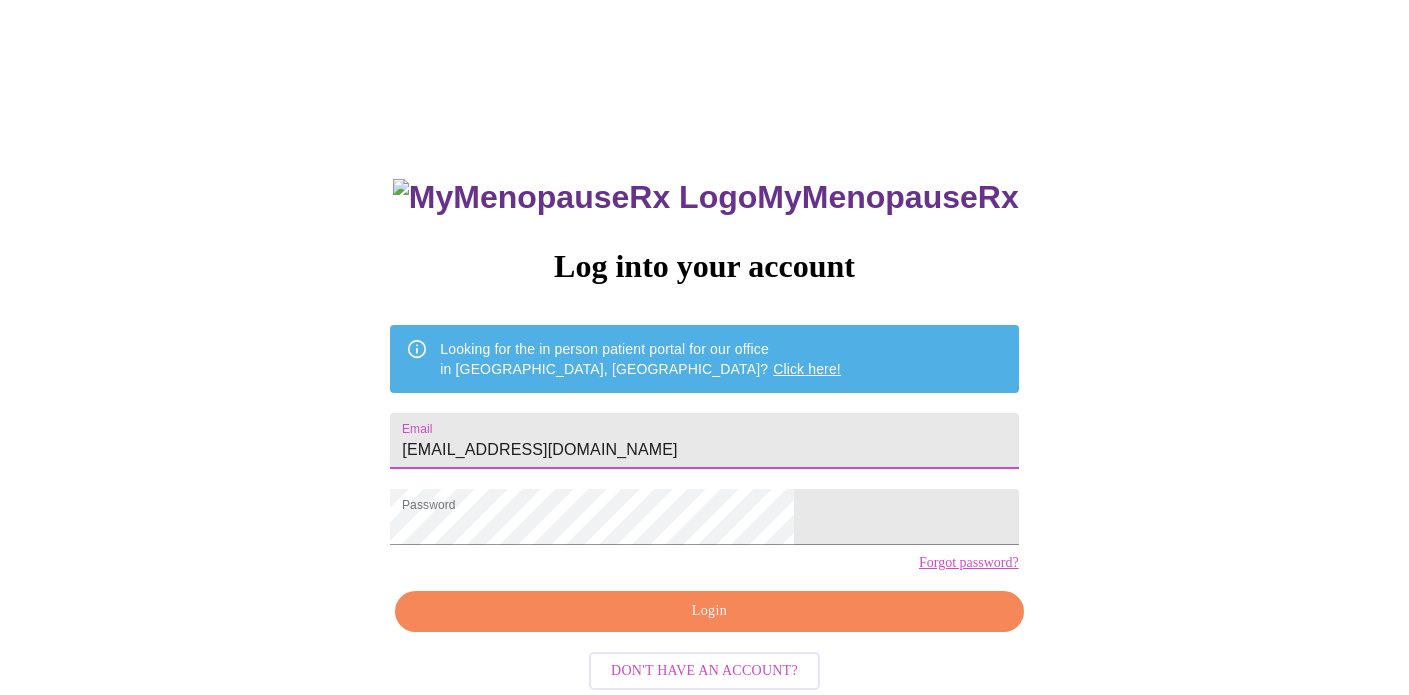 click on "Login" at bounding box center (709, 611) 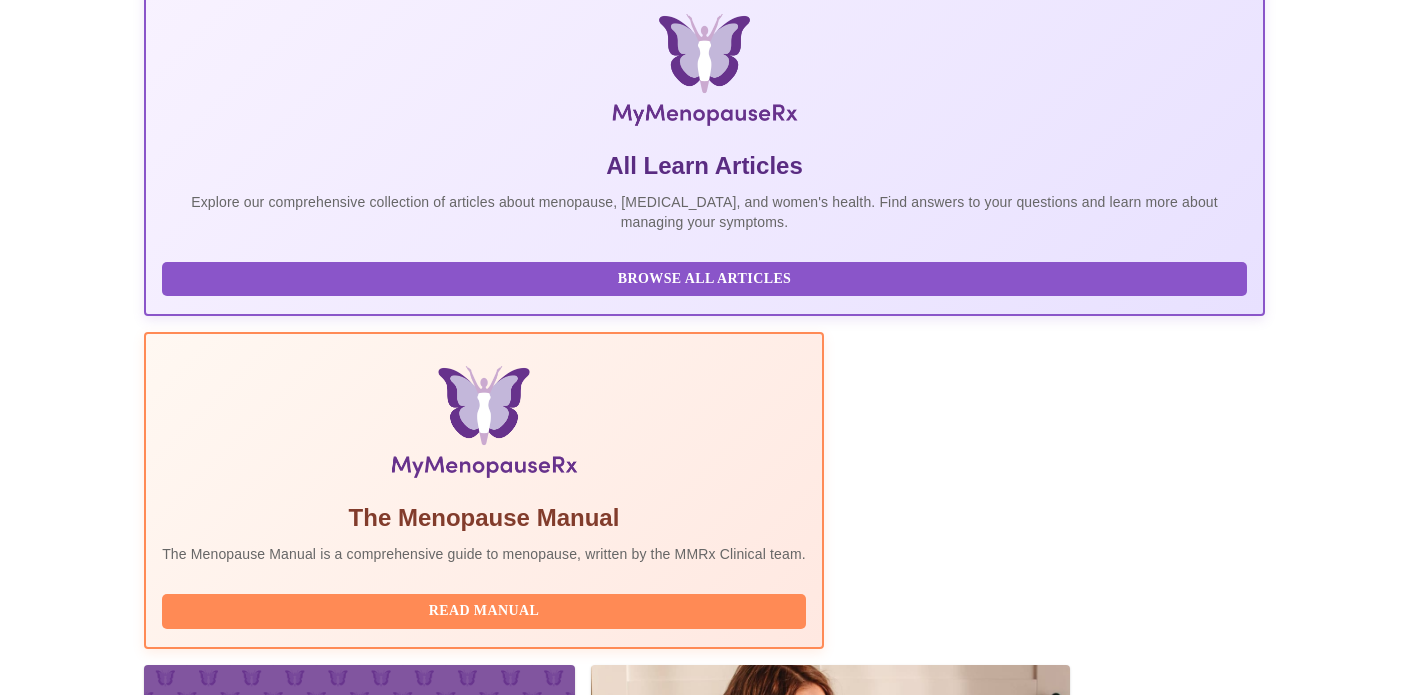scroll, scrollTop: 492, scrollLeft: 0, axis: vertical 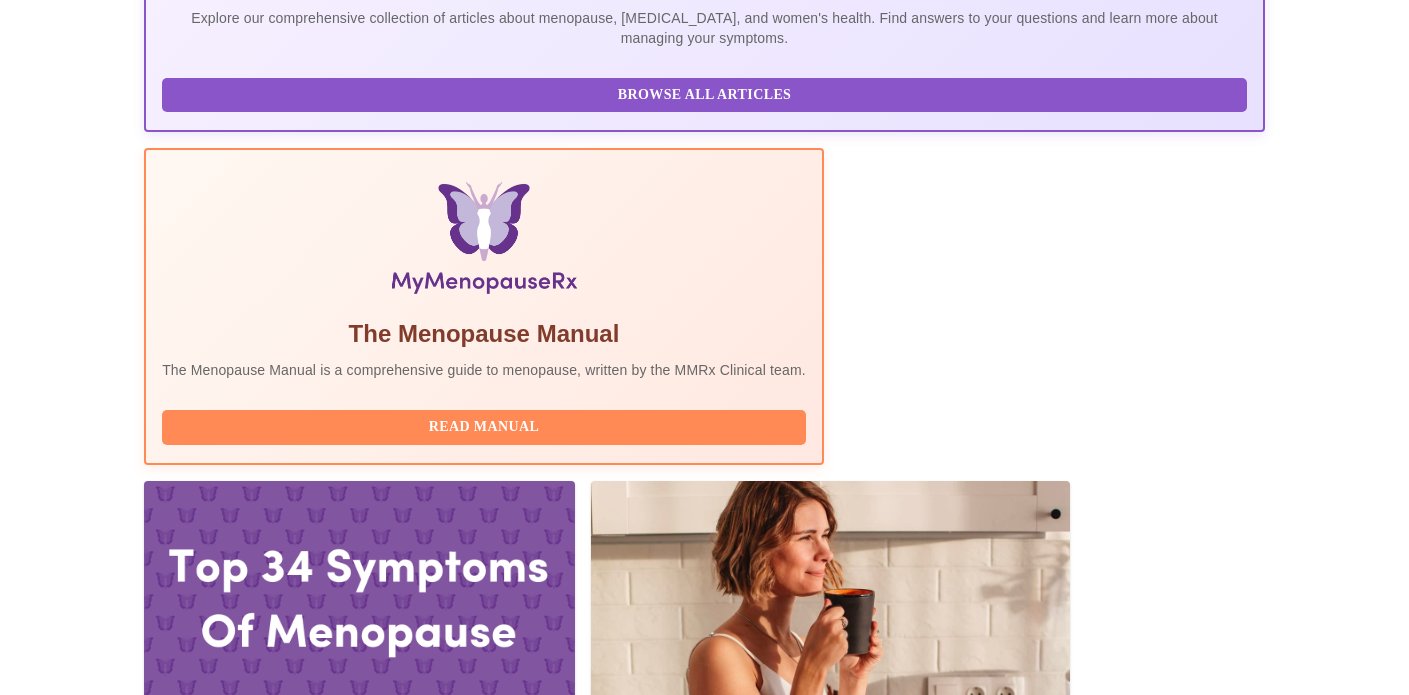 click on "Complete Pre-Assessment" at bounding box center (1129, 2060) 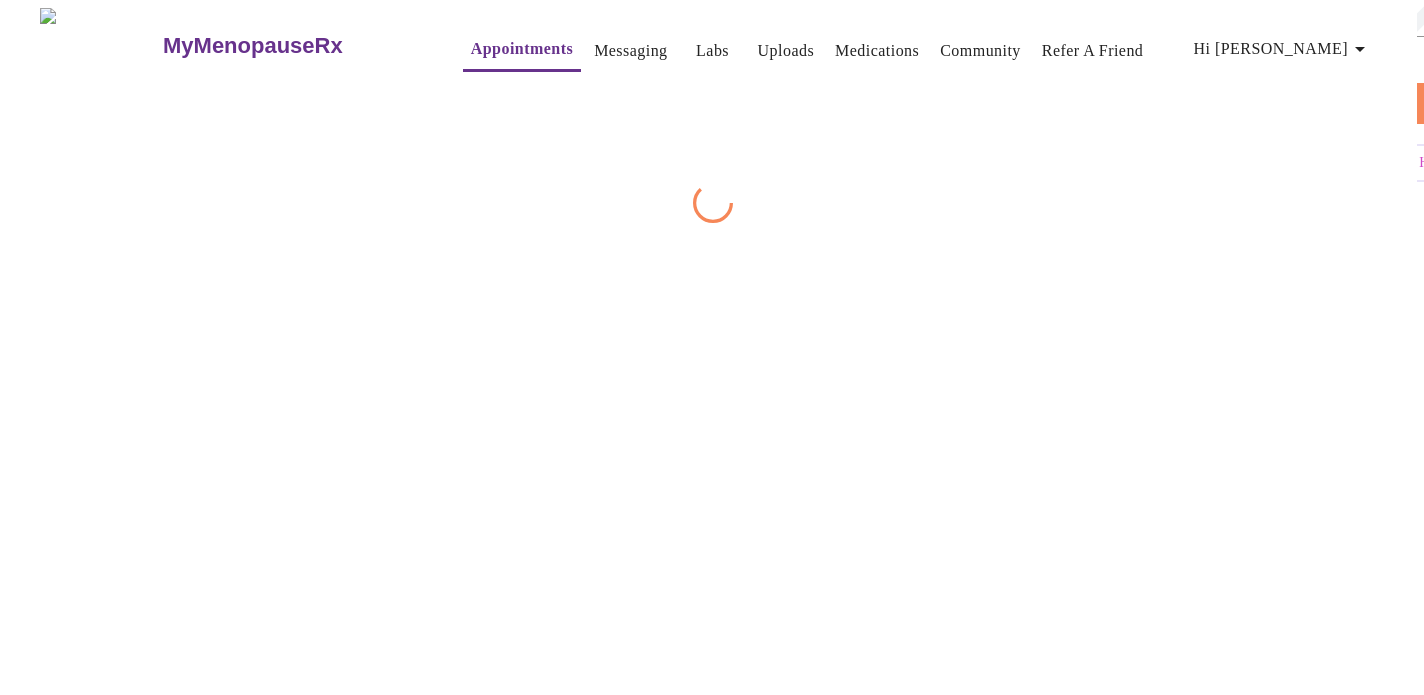scroll, scrollTop: 0, scrollLeft: 0, axis: both 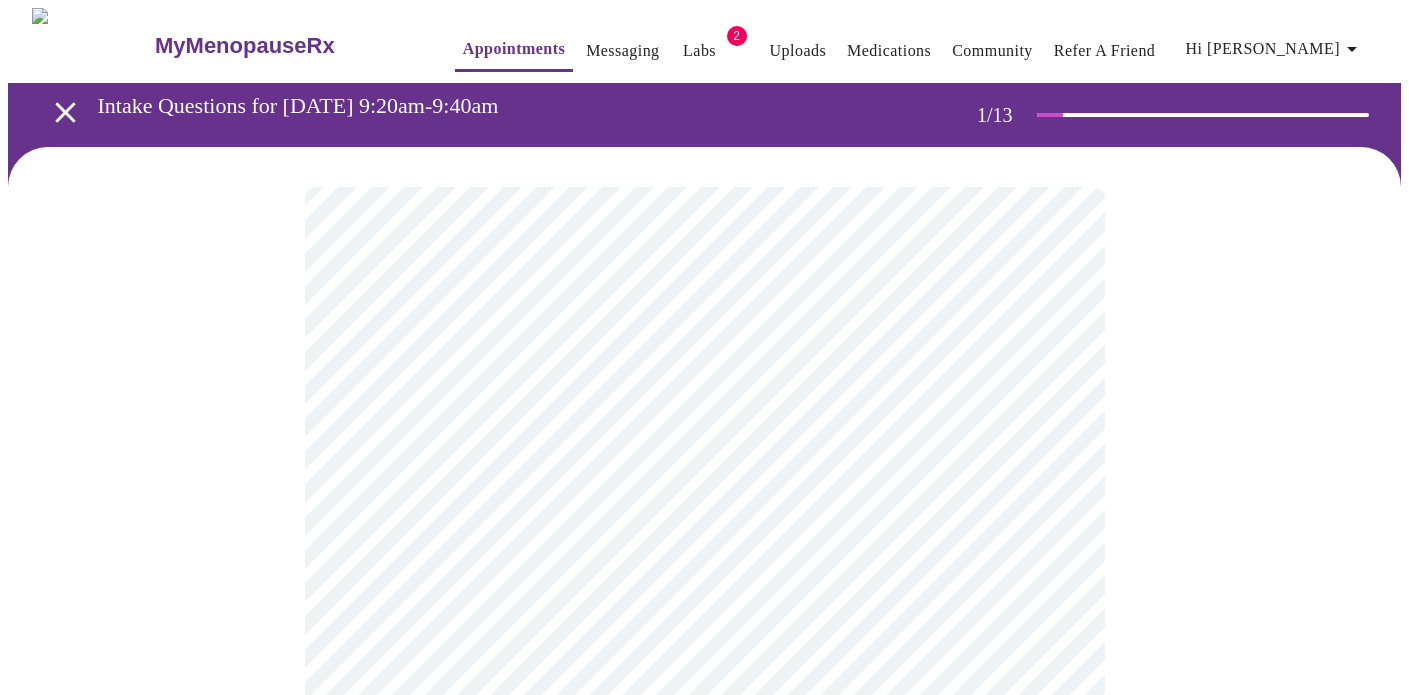 click on "MyMenopauseRx Appointments Messaging Labs 2 Uploads Medications Community Refer a Friend Hi Elizabeth   Intake Questions for Tue, Jul 22nd 2025 @ 9:20am-9:40am 1  /  13 Settings Billing Invoices Log out" at bounding box center [704, 927] 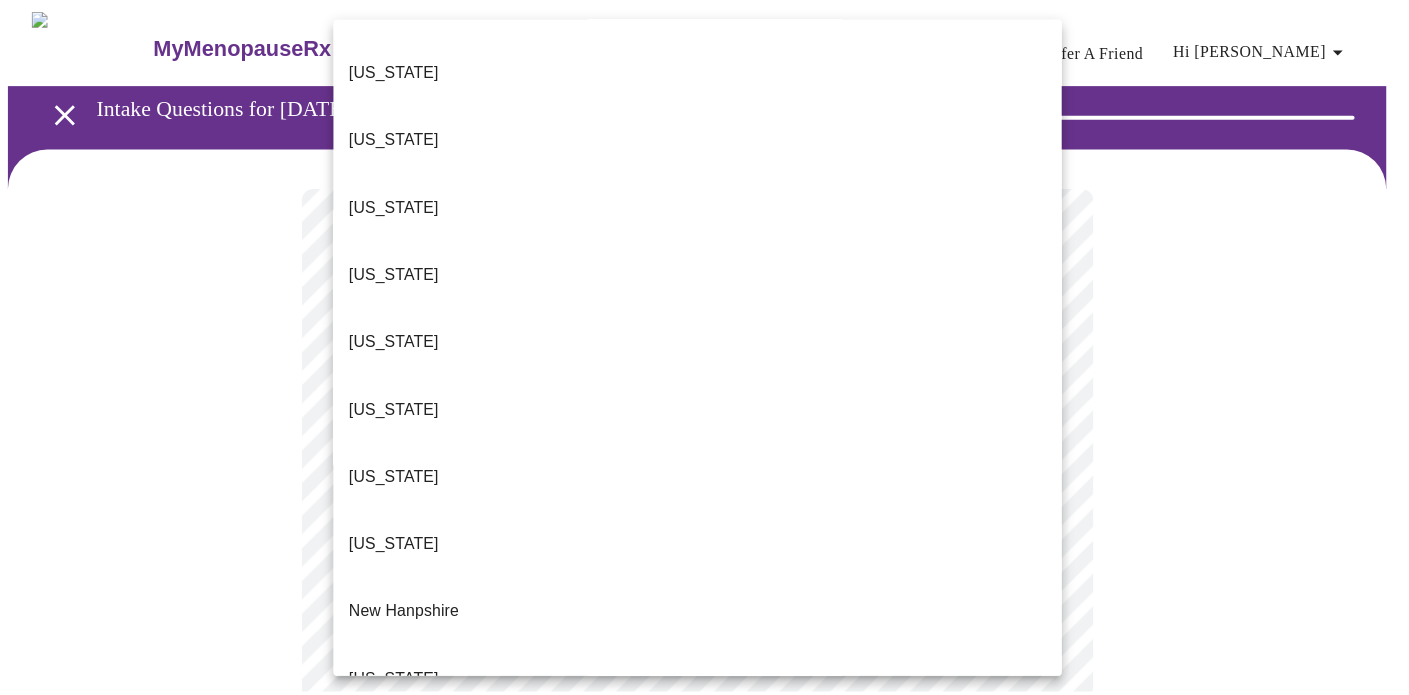scroll, scrollTop: 1953, scrollLeft: 0, axis: vertical 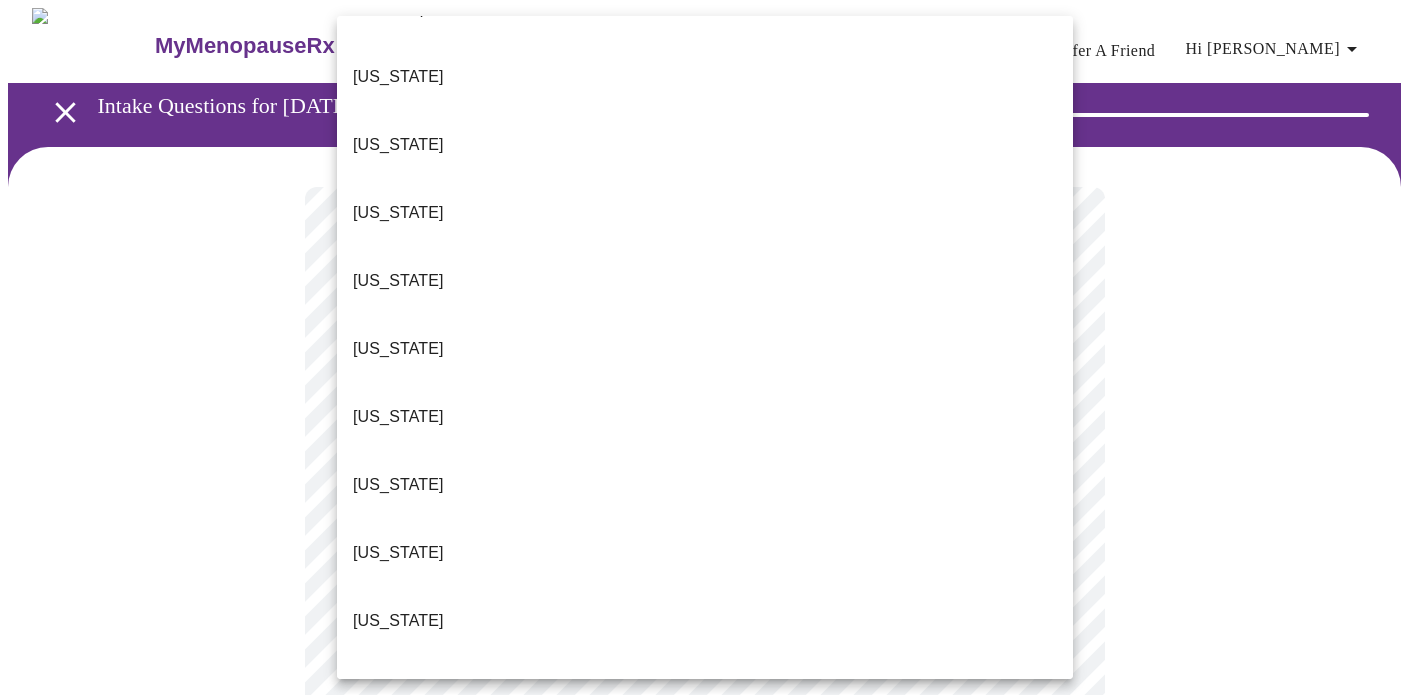 click on "Washington" at bounding box center [398, 1165] 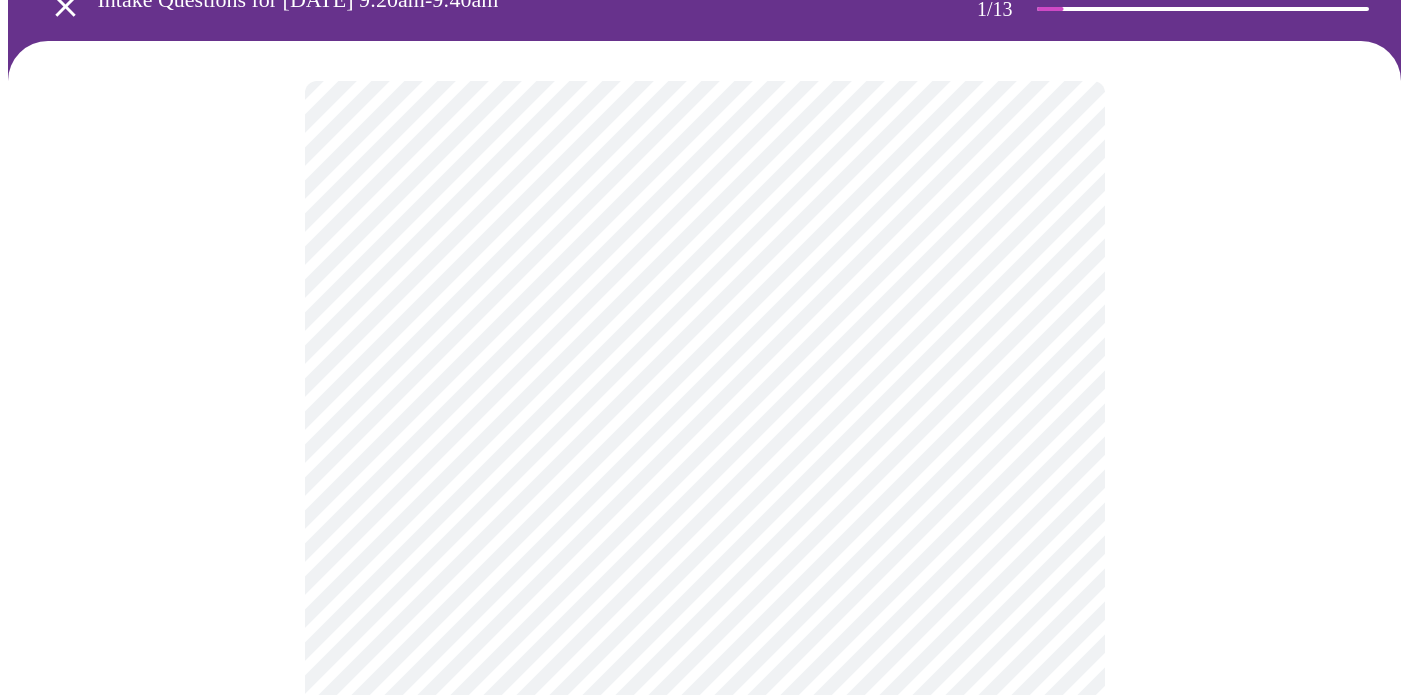 scroll, scrollTop: 120, scrollLeft: 0, axis: vertical 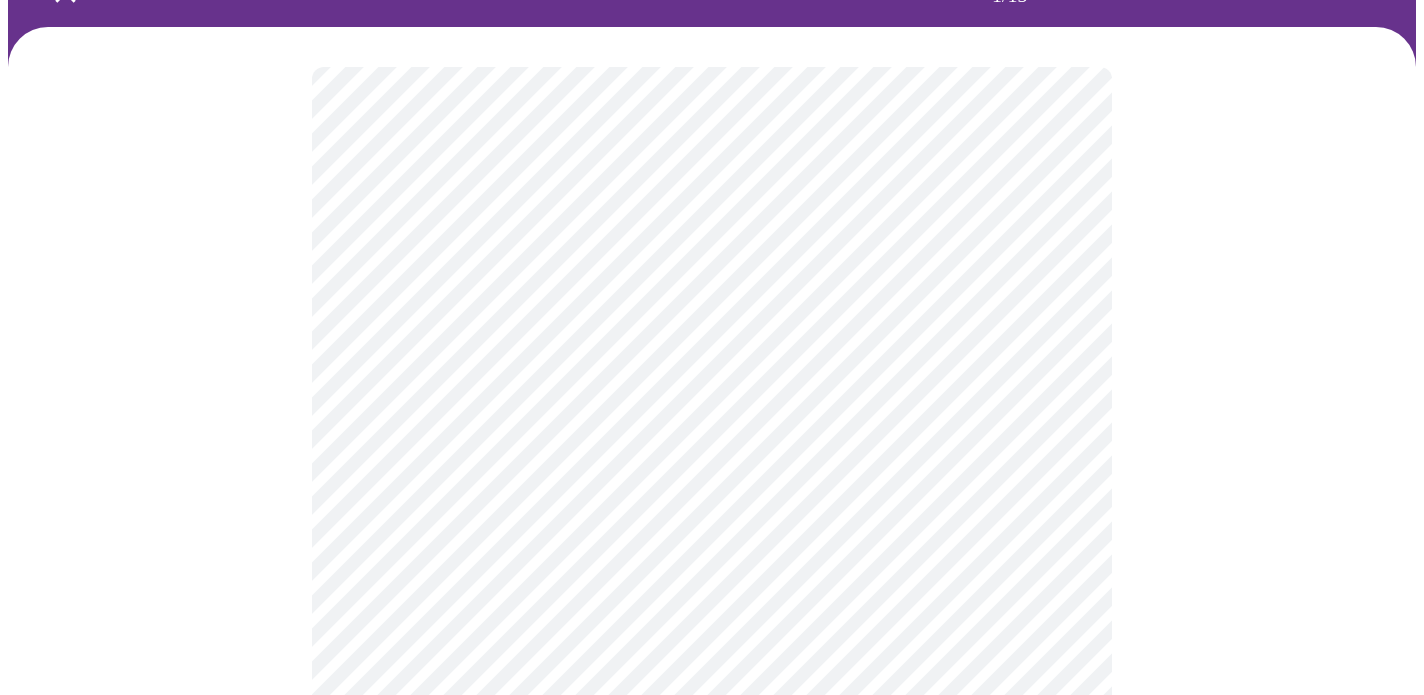 click on "MyMenopauseRx Appointments Messaging Labs 2 Uploads Medications Community Refer a Friend Hi Elizabeth   Intake Questions for Tue, Jul 22nd 2025 @ 9:20am-9:40am 1  /  13 Settings Billing Invoices Log out" at bounding box center (712, 801) 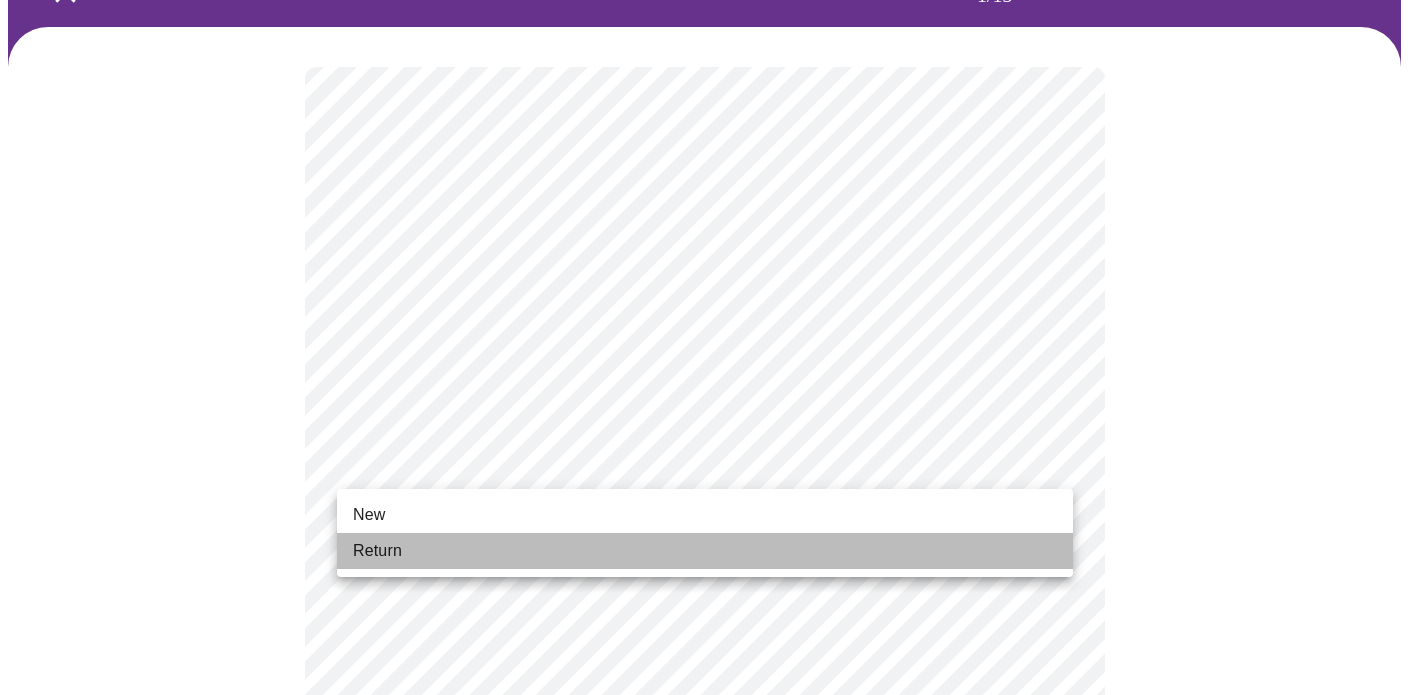 click on "Return" at bounding box center (705, 551) 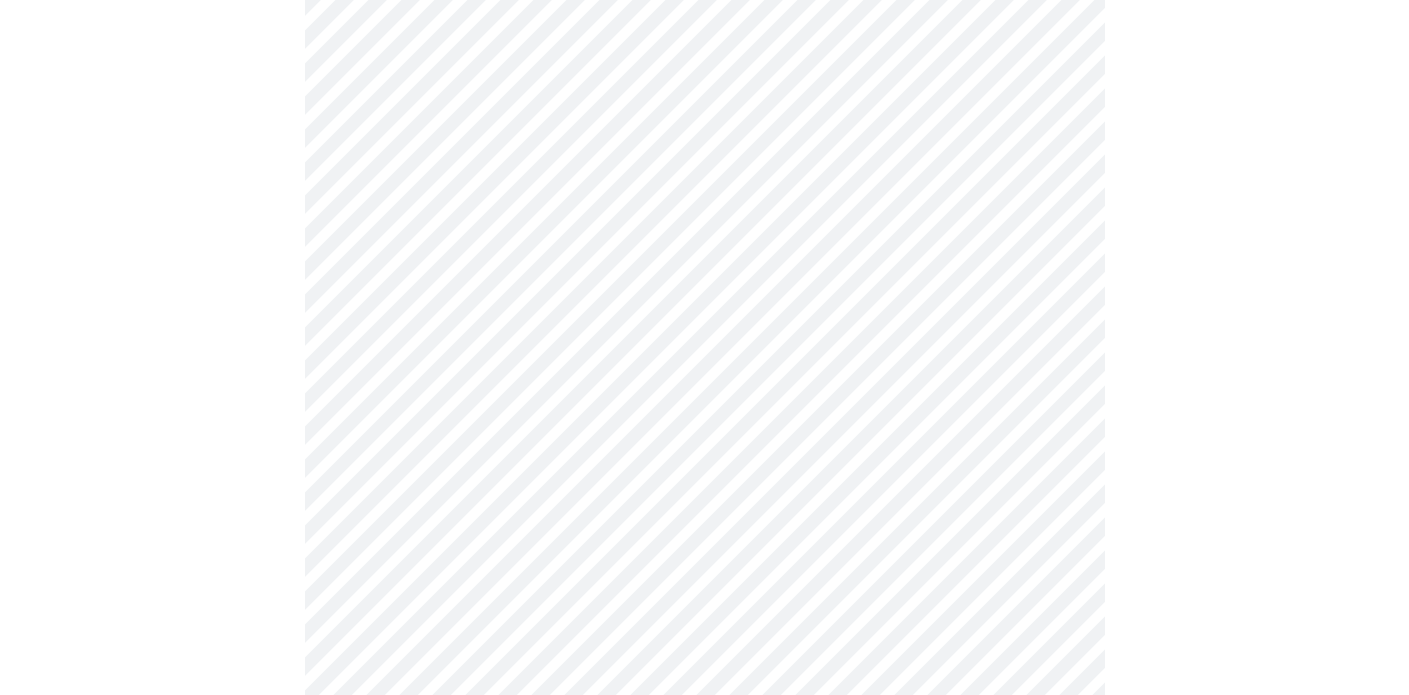 scroll, scrollTop: 979, scrollLeft: 0, axis: vertical 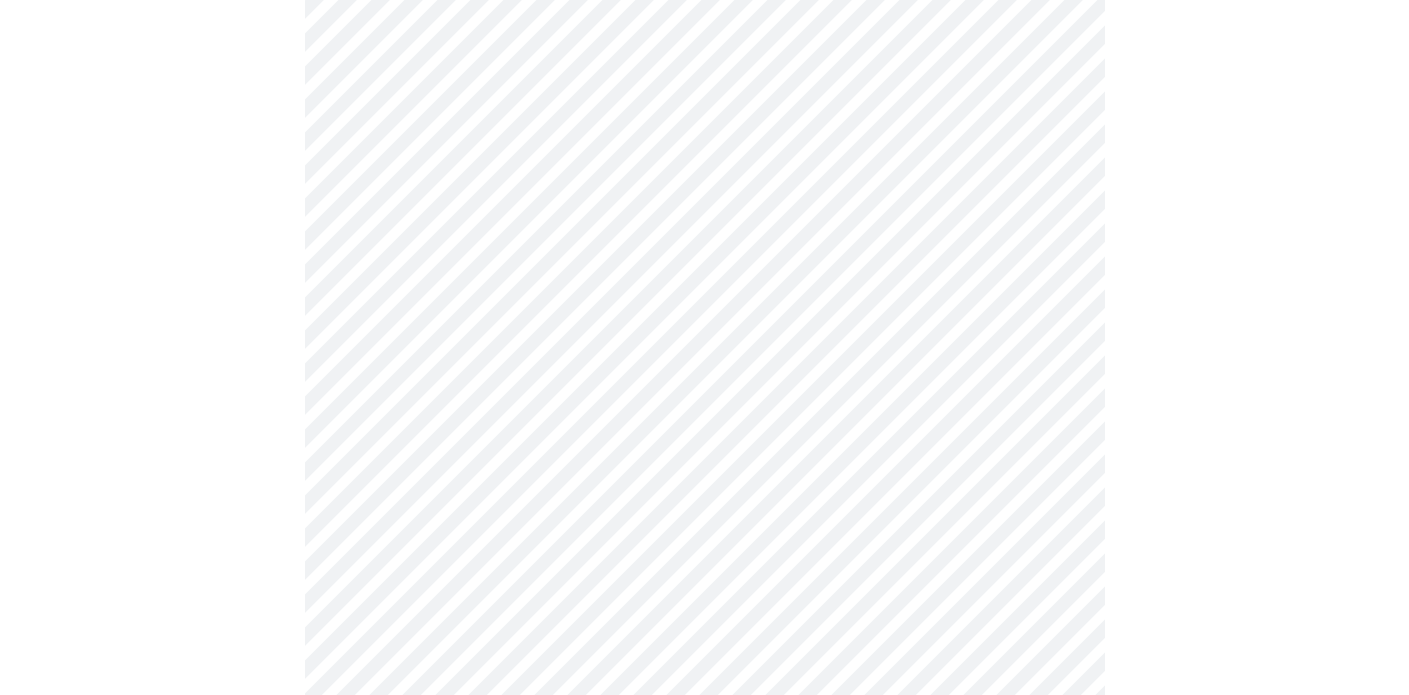 click on "MyMenopauseRx Appointments Messaging Labs 2 Uploads Medications Community Refer a Friend Hi Elizabeth   Intake Questions for Tue, Jul 22nd 2025 @ 9:20am-9:40am 1  /  13 Settings Billing Invoices Log out" at bounding box center [704, -72] 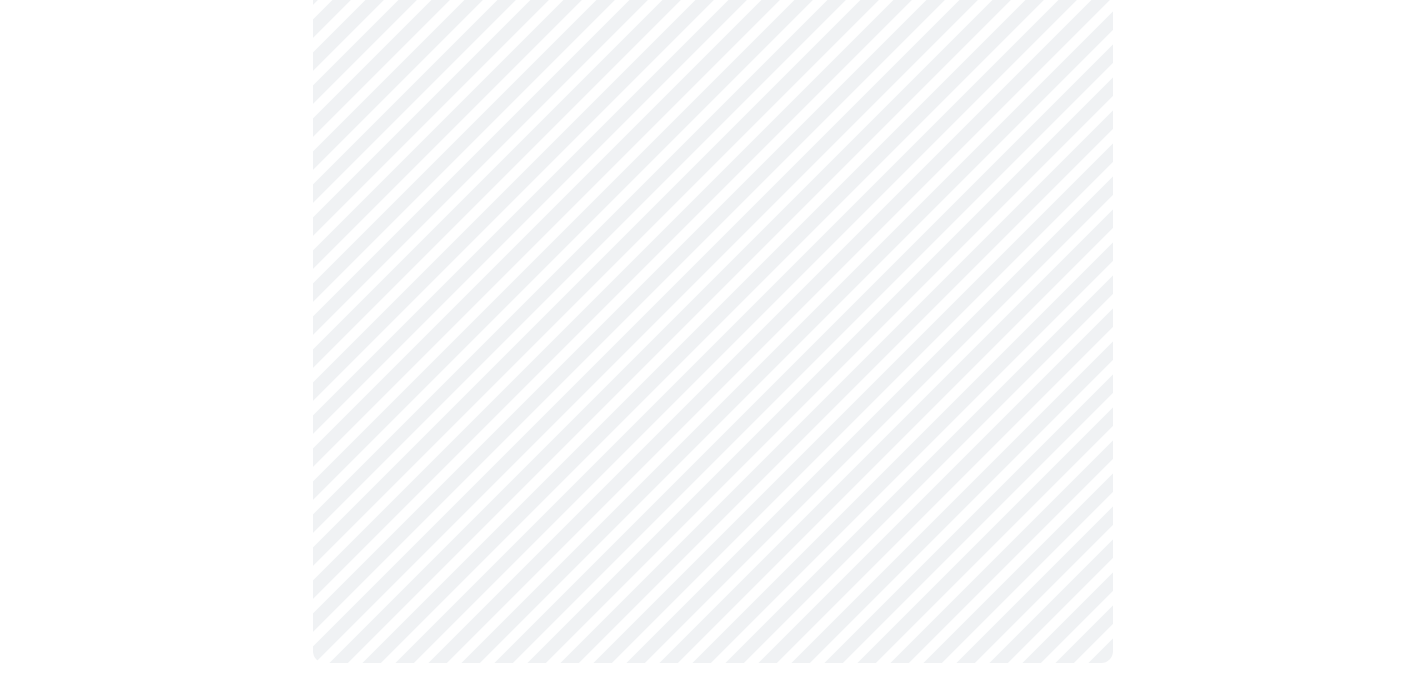 scroll, scrollTop: 0, scrollLeft: 0, axis: both 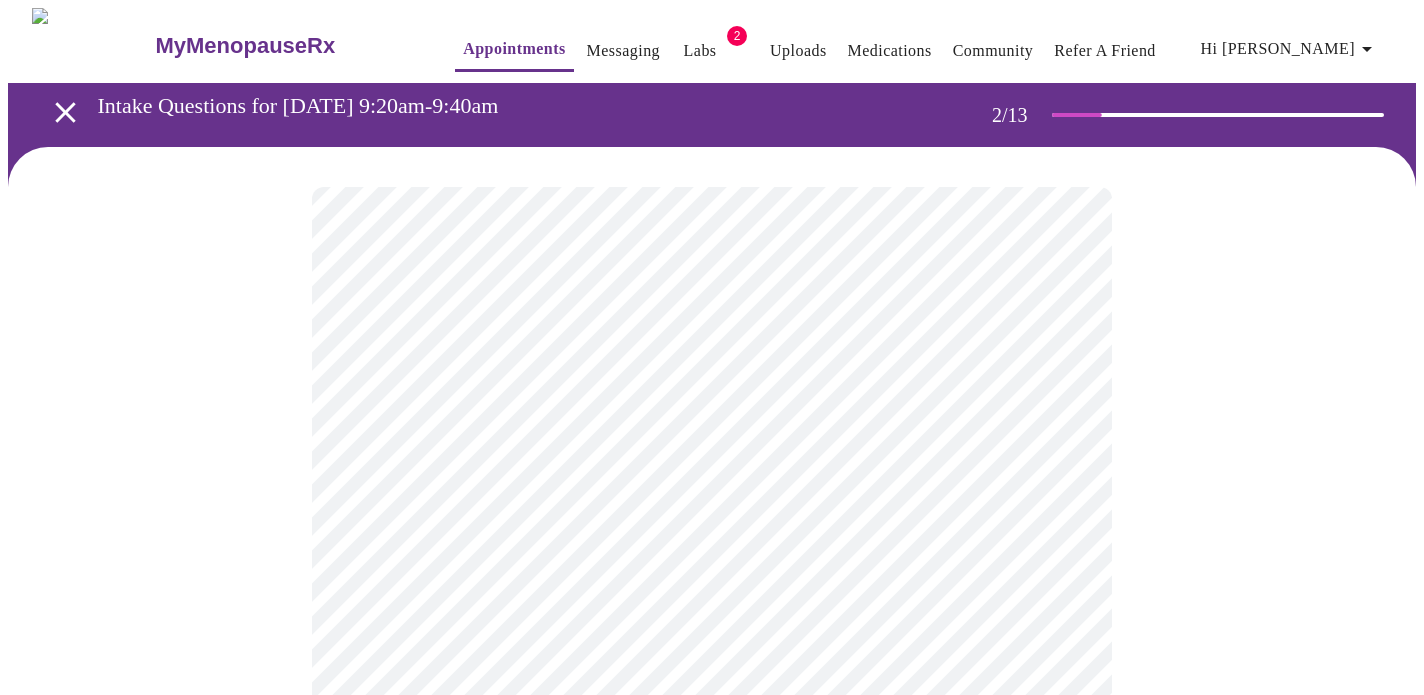 click on "MyMenopauseRx Appointments Messaging Labs 2 Uploads Medications Community Refer a Friend Hi Elizabeth   Intake Questions for Tue, Jul 22nd 2025 @ 9:20am-9:40am 2  /  13 Settings Billing Invoices Log out" at bounding box center [712, 609] 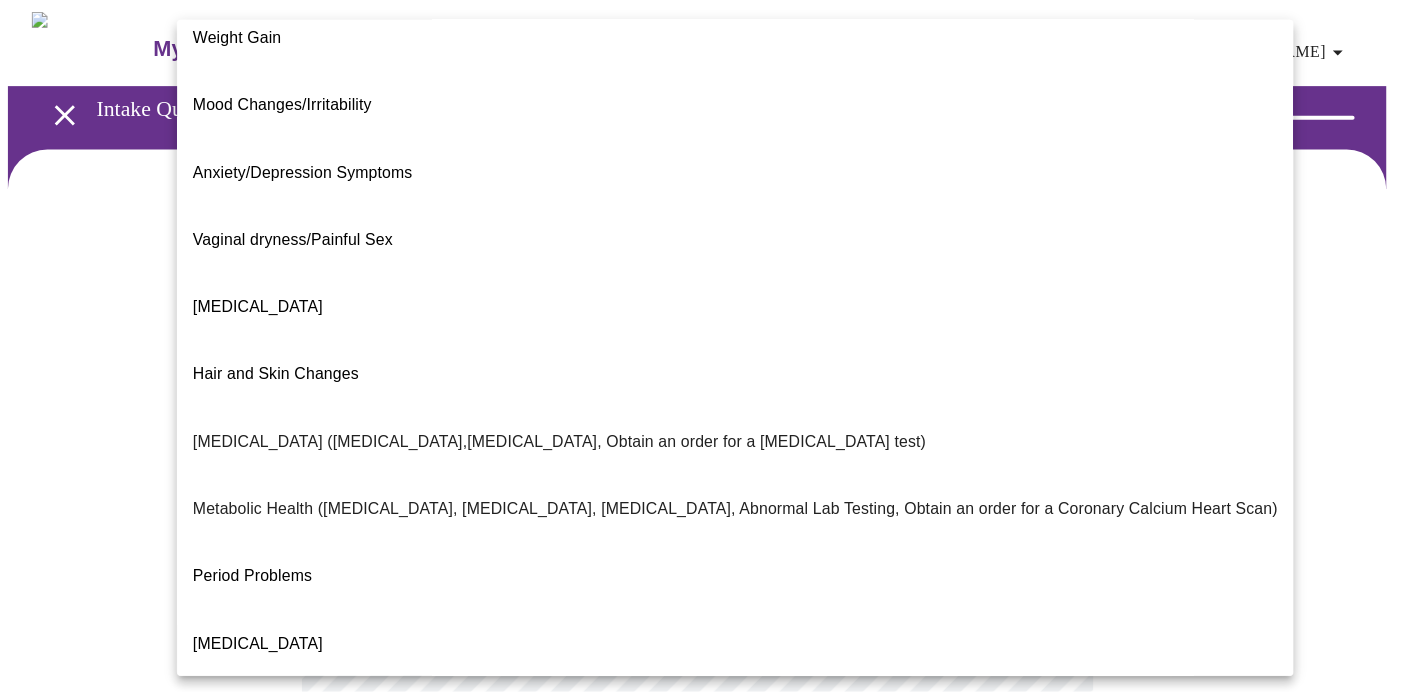 scroll, scrollTop: 341, scrollLeft: 0, axis: vertical 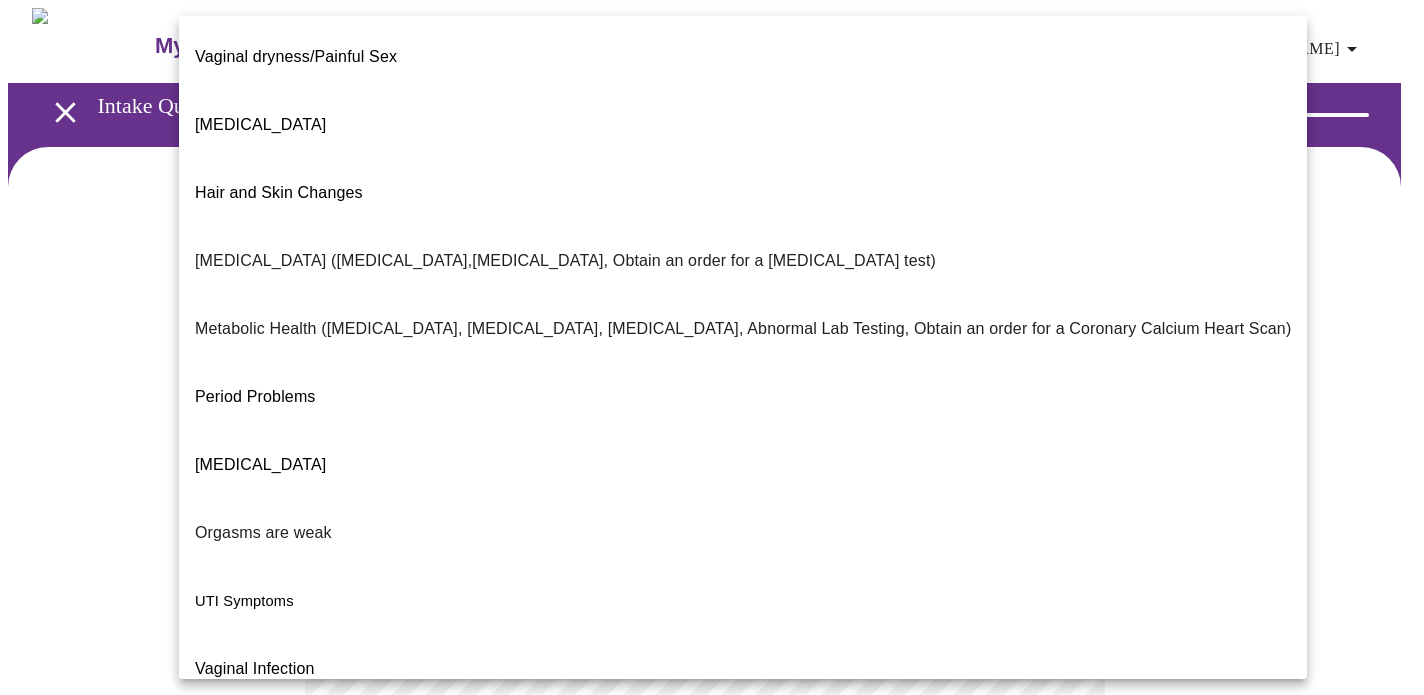click on "I feel great - just need a refill." at bounding box center (300, 873) 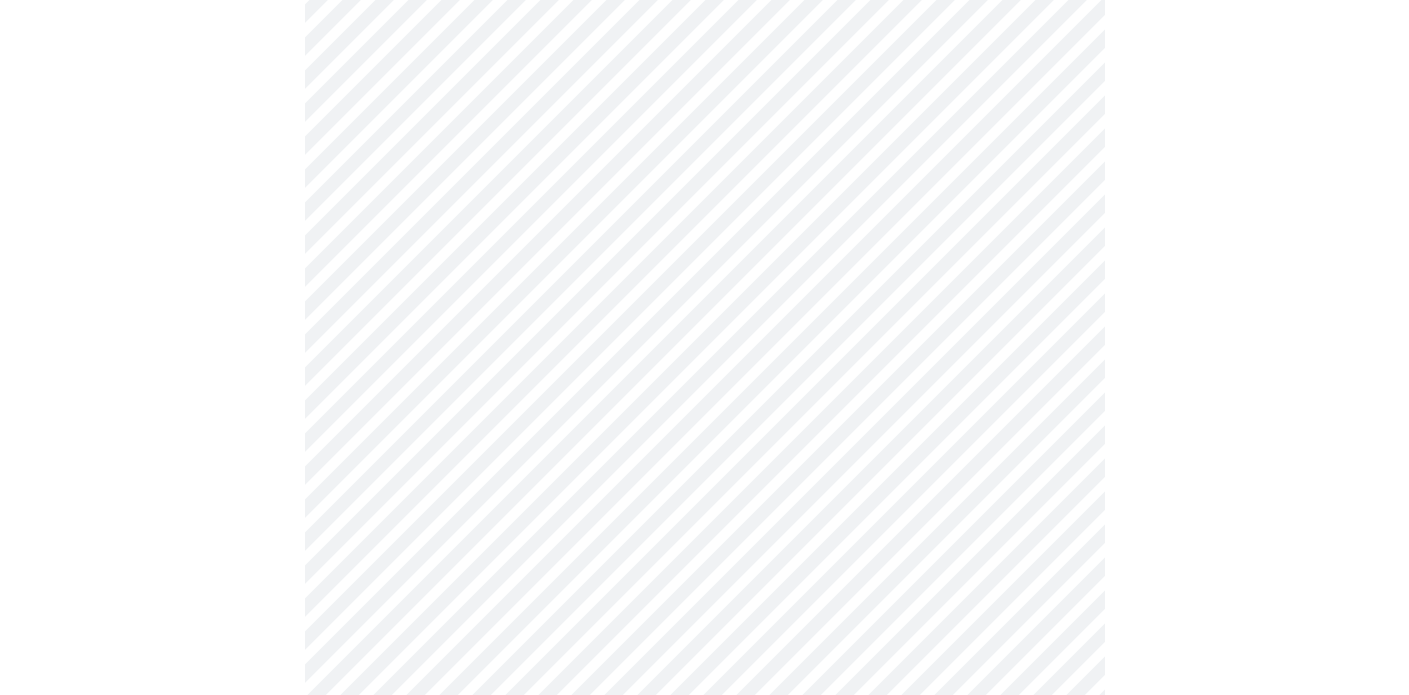 scroll, scrollTop: 300, scrollLeft: 0, axis: vertical 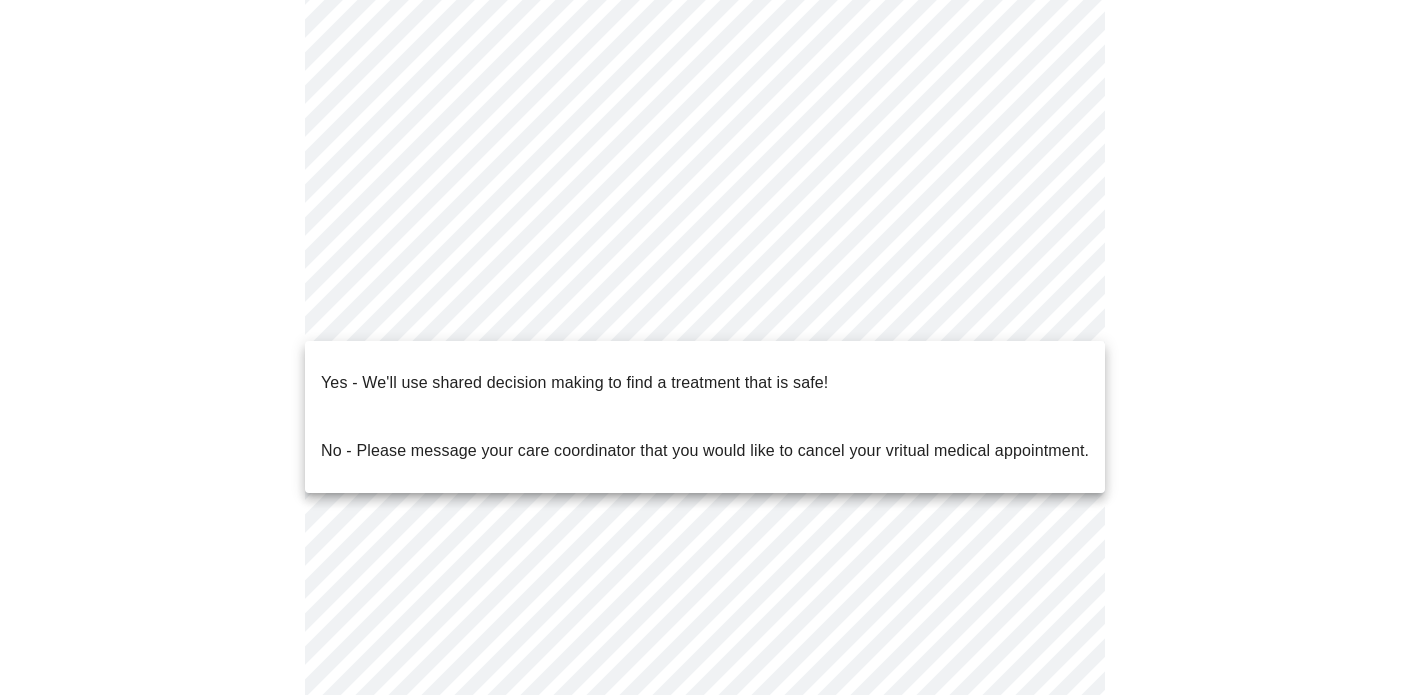 click on "MyMenopauseRx Appointments Messaging Labs 2 Uploads Medications Community Refer a Friend Hi Elizabeth   Intake Questions for Tue, Jul 22nd 2025 @ 9:20am-9:40am 2  /  13 Settings Billing Invoices Log out Yes - We'll use shared decision making to find a treatment that is safe!
No - Please message your care coordinator that you would like to cancel your vritual medical appointment." at bounding box center (712, 303) 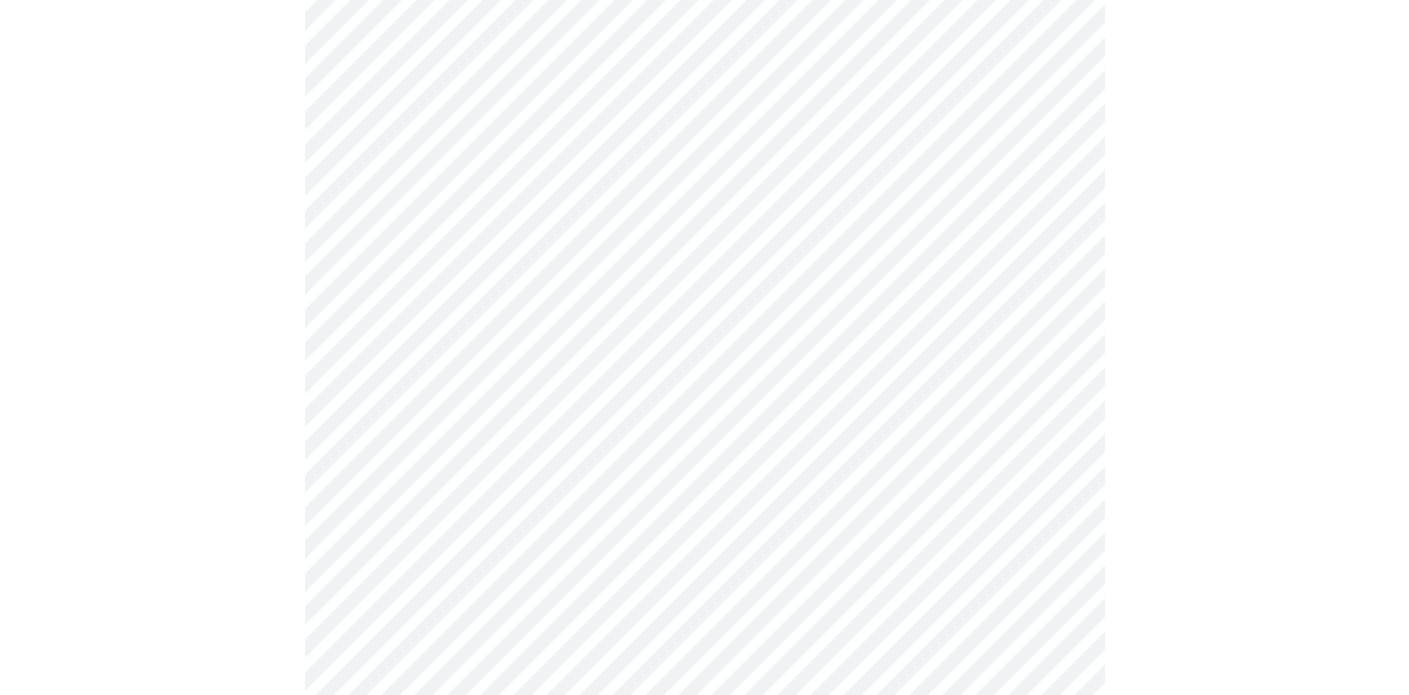 scroll, scrollTop: 0, scrollLeft: 0, axis: both 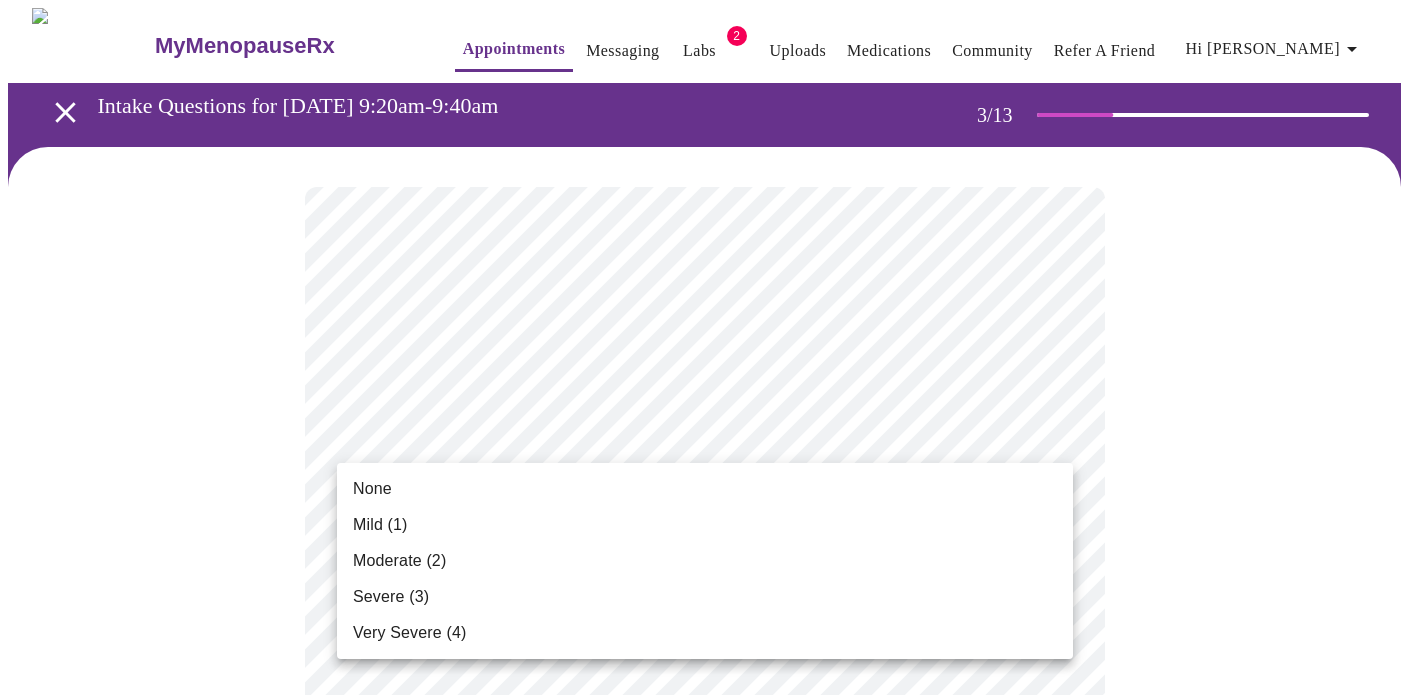 click on "MyMenopauseRx Appointments Messaging Labs 2 Uploads Medications Community Refer a Friend Hi Elizabeth   Intake Questions for Tue, Jul 22nd 2025 @ 9:20am-9:40am 3  /  13 Settings Billing Invoices Log out None Mild (1) Moderate (2) Severe (3)  Very Severe (4)" at bounding box center (712, 1359) 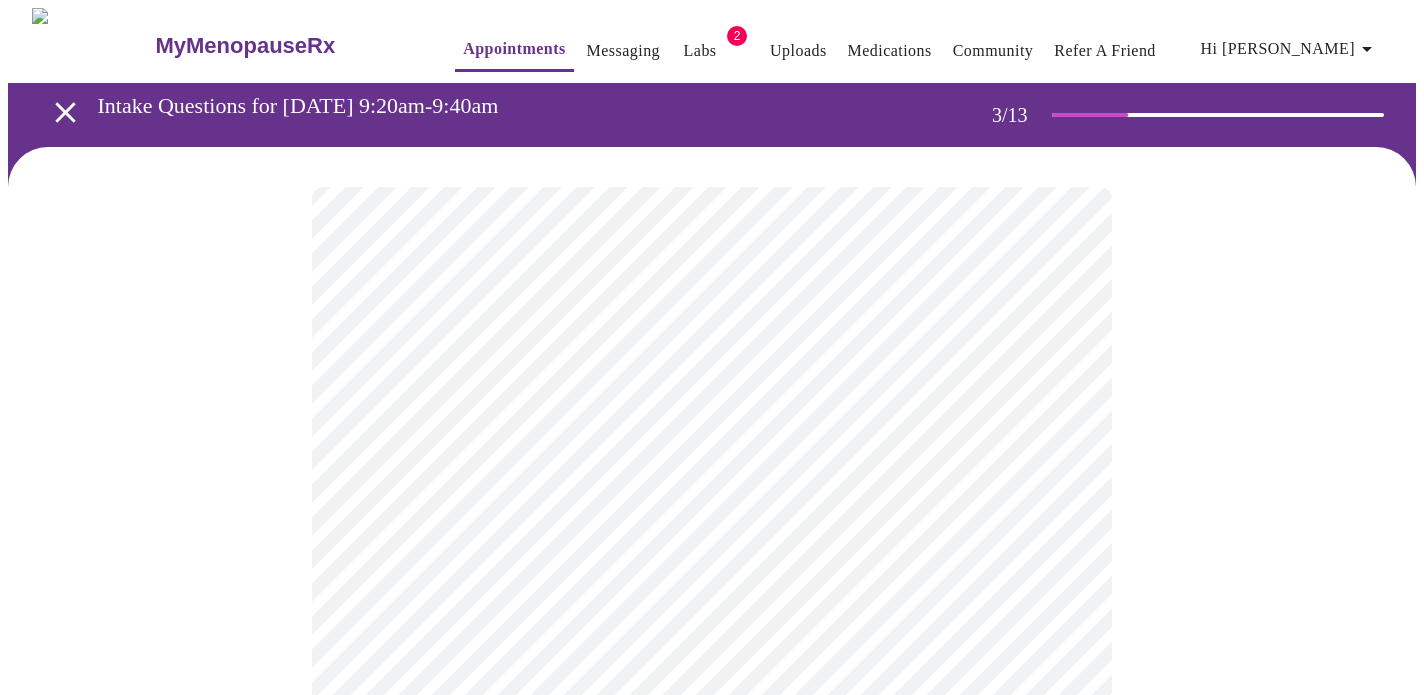 click on "MyMenopauseRx Appointments Messaging Labs 2 Uploads Medications Community Refer a Friend Hi Elizabeth   Intake Questions for Tue, Jul 22nd 2025 @ 9:20am-9:40am 3  /  13 Settings Billing Invoices Log out" at bounding box center [712, 1324] 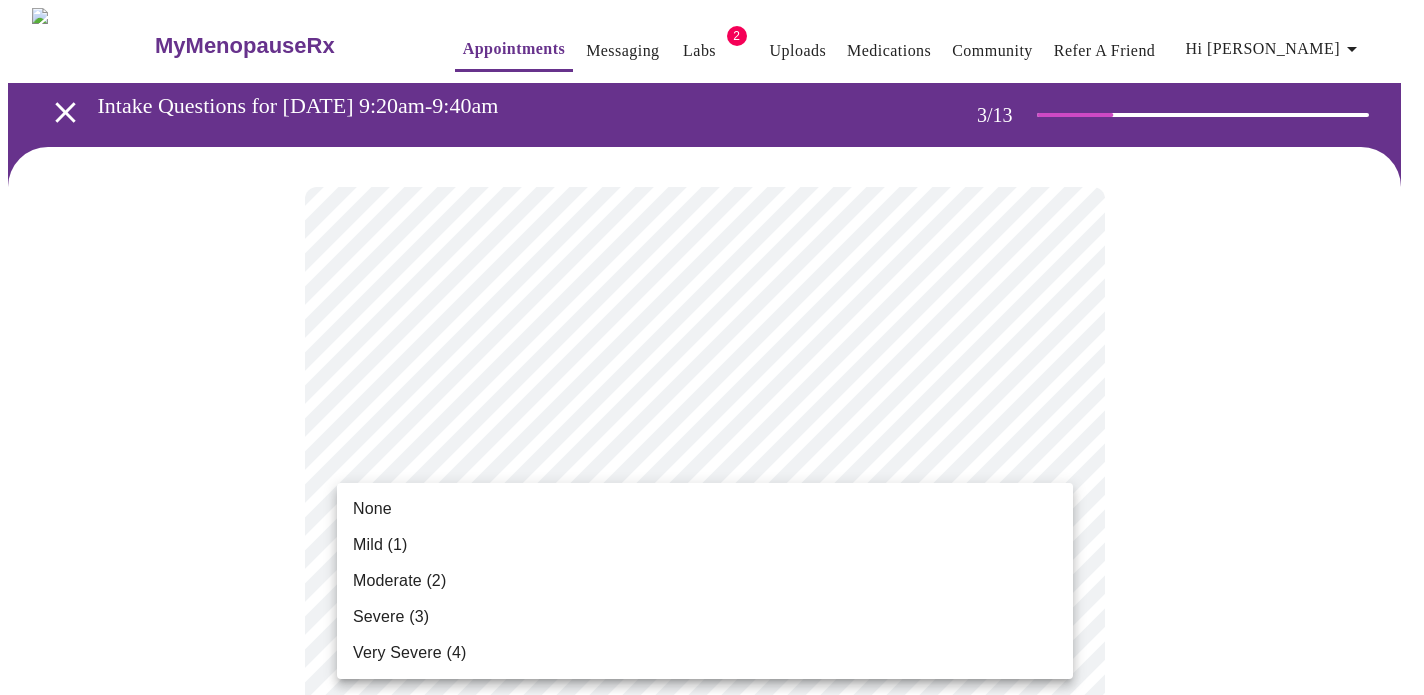 click on "Mild (1)" at bounding box center [380, 545] 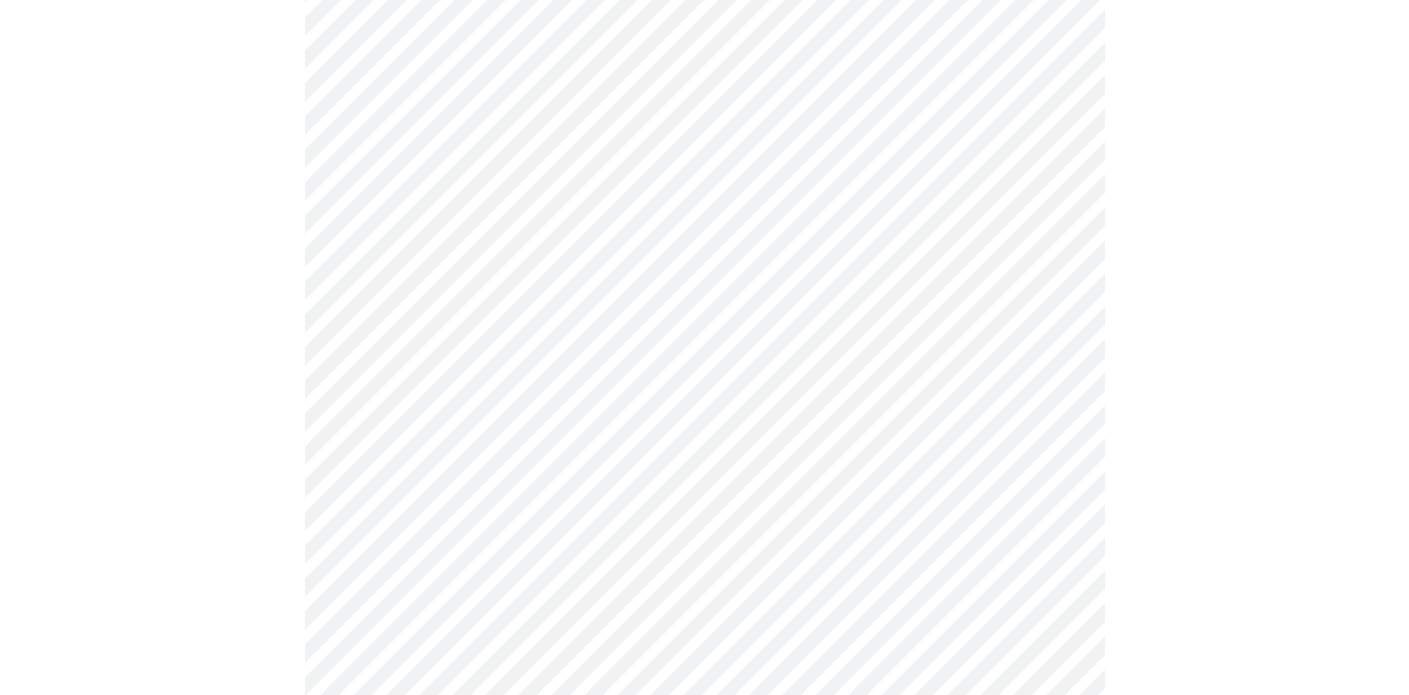 scroll, scrollTop: 440, scrollLeft: 0, axis: vertical 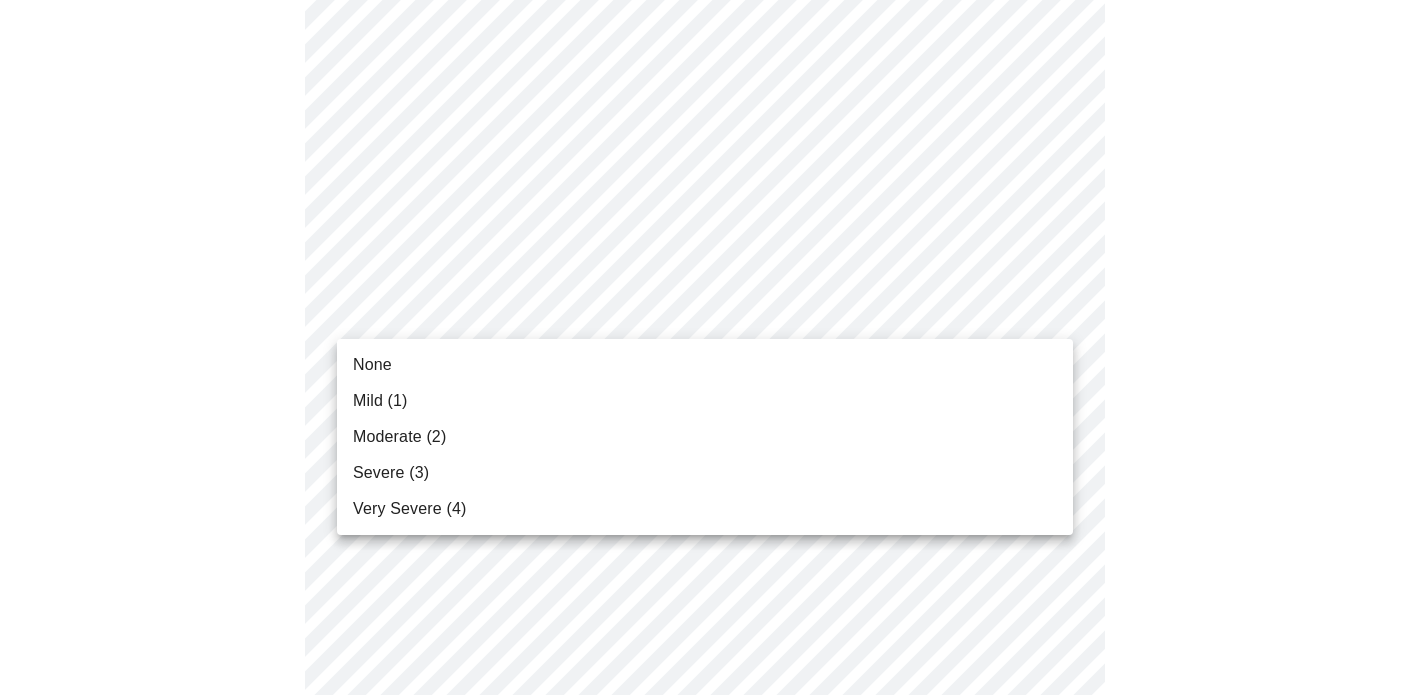 click on "MyMenopauseRx Appointments Messaging Labs 2 Uploads Medications Community Refer a Friend Hi Elizabeth   Intake Questions for Tue, Jul 22nd 2025 @ 9:20am-9:40am 3  /  13 Settings Billing Invoices Log out None Mild (1) Moderate (2) Severe (3) Very Severe (4)" at bounding box center (712, 870) 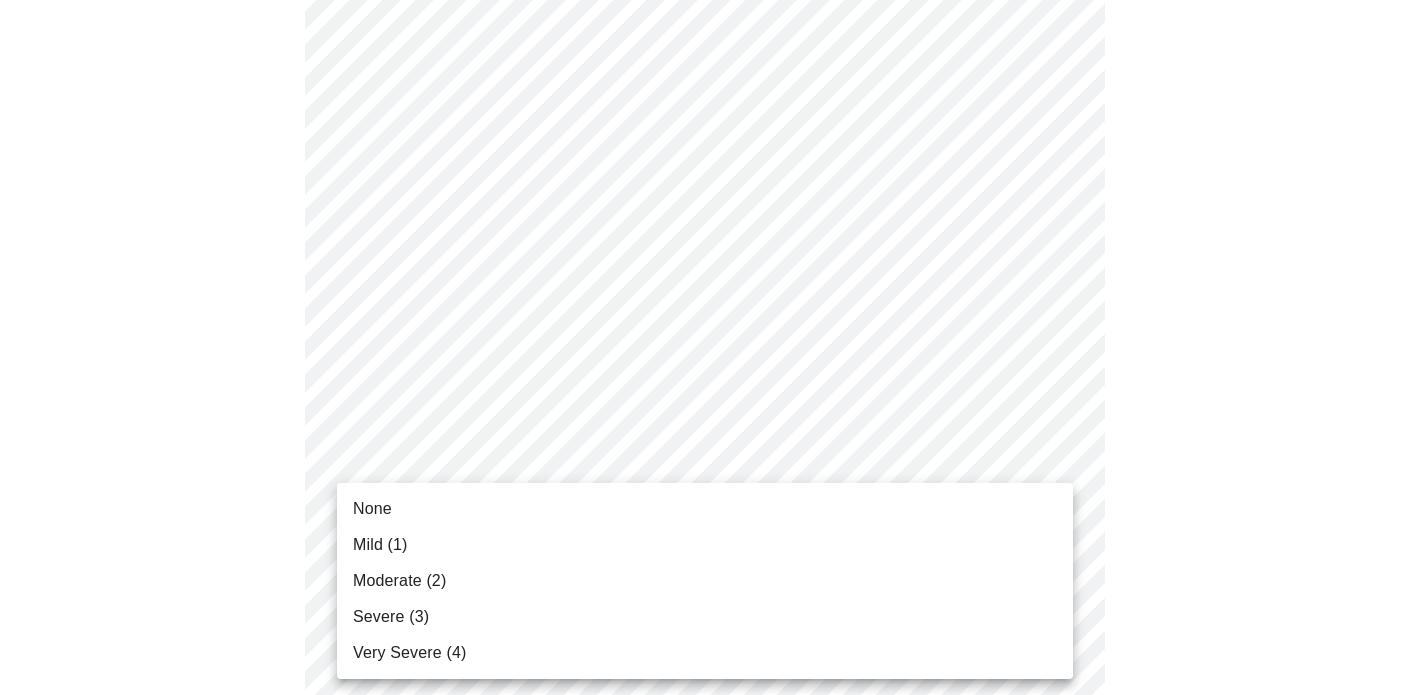click on "MyMenopauseRx Appointments Messaging Labs 2 Uploads Medications Community Refer a Friend Hi Elizabeth   Intake Questions for Tue, Jul 22nd 2025 @ 9:20am-9:40am 3  /  13 Settings Billing Invoices Log out None Mild (1) Moderate (2) Severe (3) Very Severe (4)" at bounding box center (712, 856) 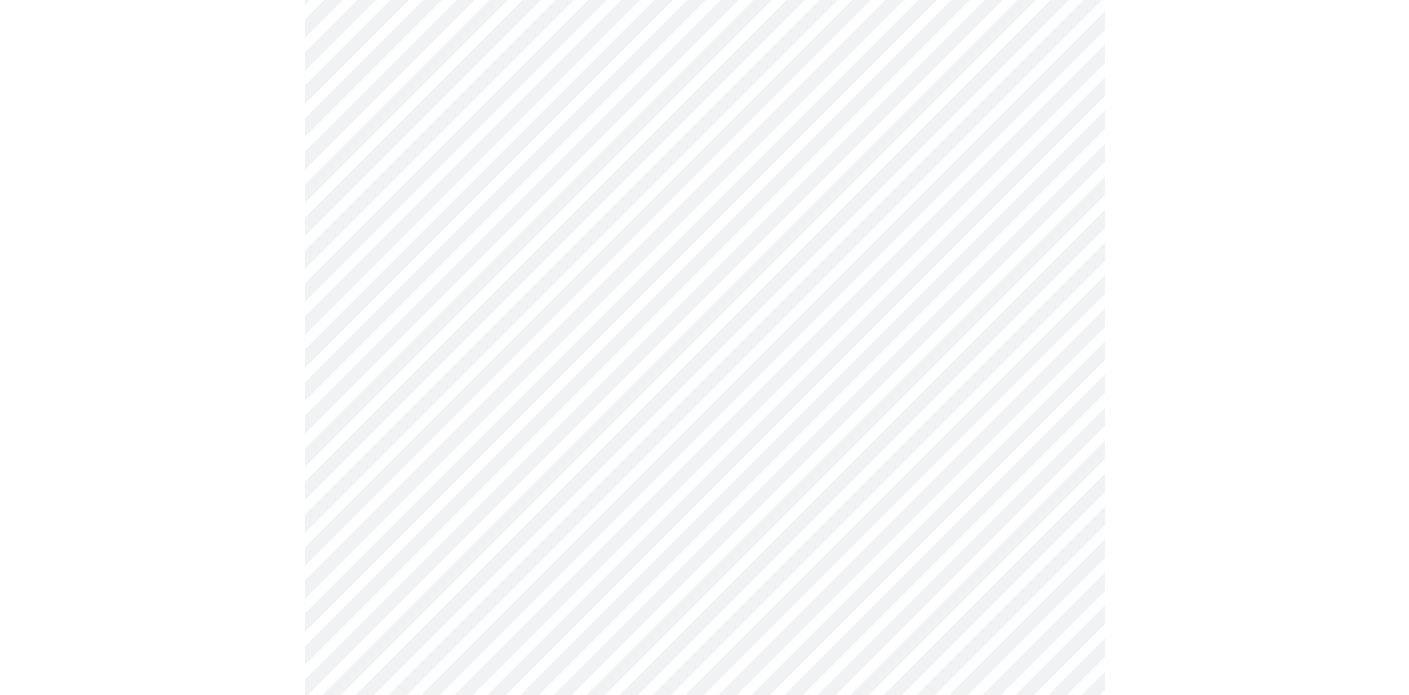 scroll, scrollTop: 839, scrollLeft: 0, axis: vertical 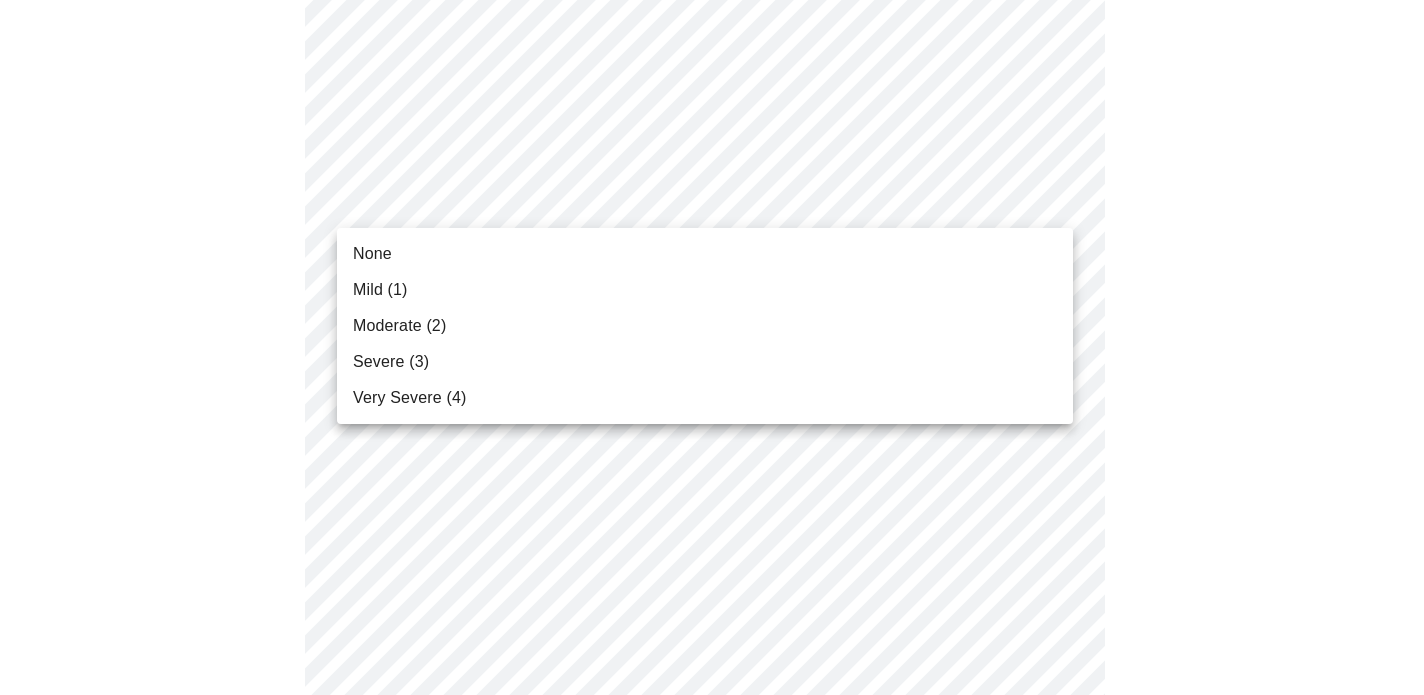 click on "MyMenopauseRx Appointments Messaging Labs 2 Uploads Medications Community Refer a Friend Hi Elizabeth   Intake Questions for Tue, Jul 22nd 2025 @ 9:20am-9:40am 3  /  13 Settings Billing Invoices Log out None Mild (1) Moderate (2) Severe (3) Very Severe (4)" at bounding box center (712, 443) 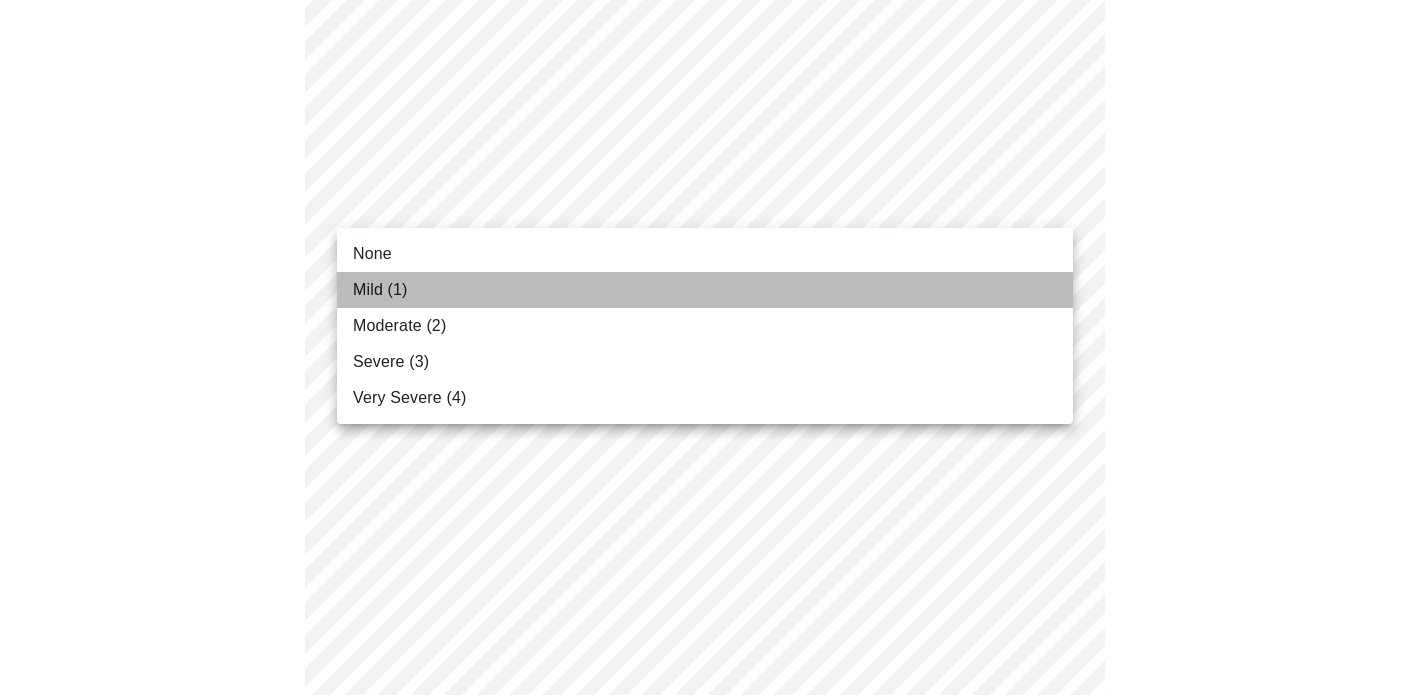 click on "Mild (1)" at bounding box center [380, 290] 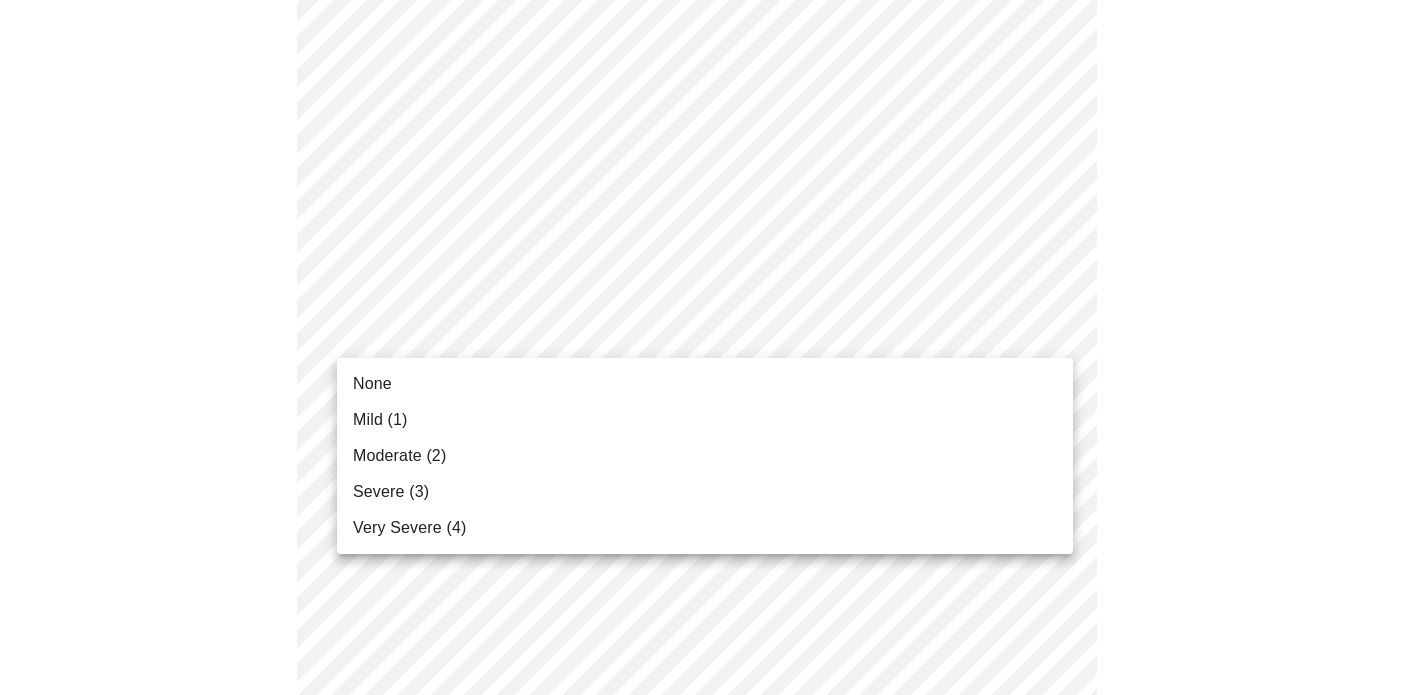 click on "MyMenopauseRx Appointments Messaging Labs 2 Uploads Medications Community Refer a Friend Hi Elizabeth   Intake Questions for Tue, Jul 22nd 2025 @ 9:20am-9:40am 3  /  13 Settings Billing Invoices Log out None Mild (1) Moderate (2) Severe (3) Very Severe (4)" at bounding box center (704, 443) 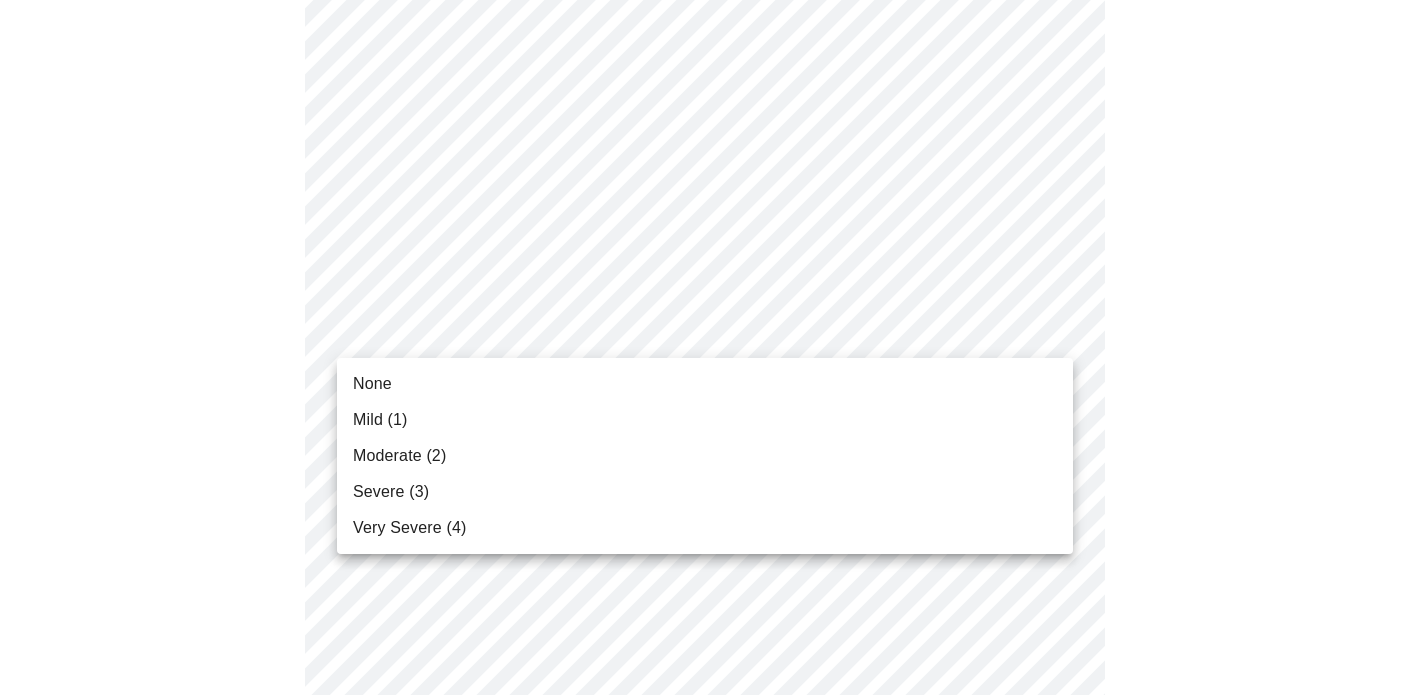 click on "Mild (1)" at bounding box center [380, 420] 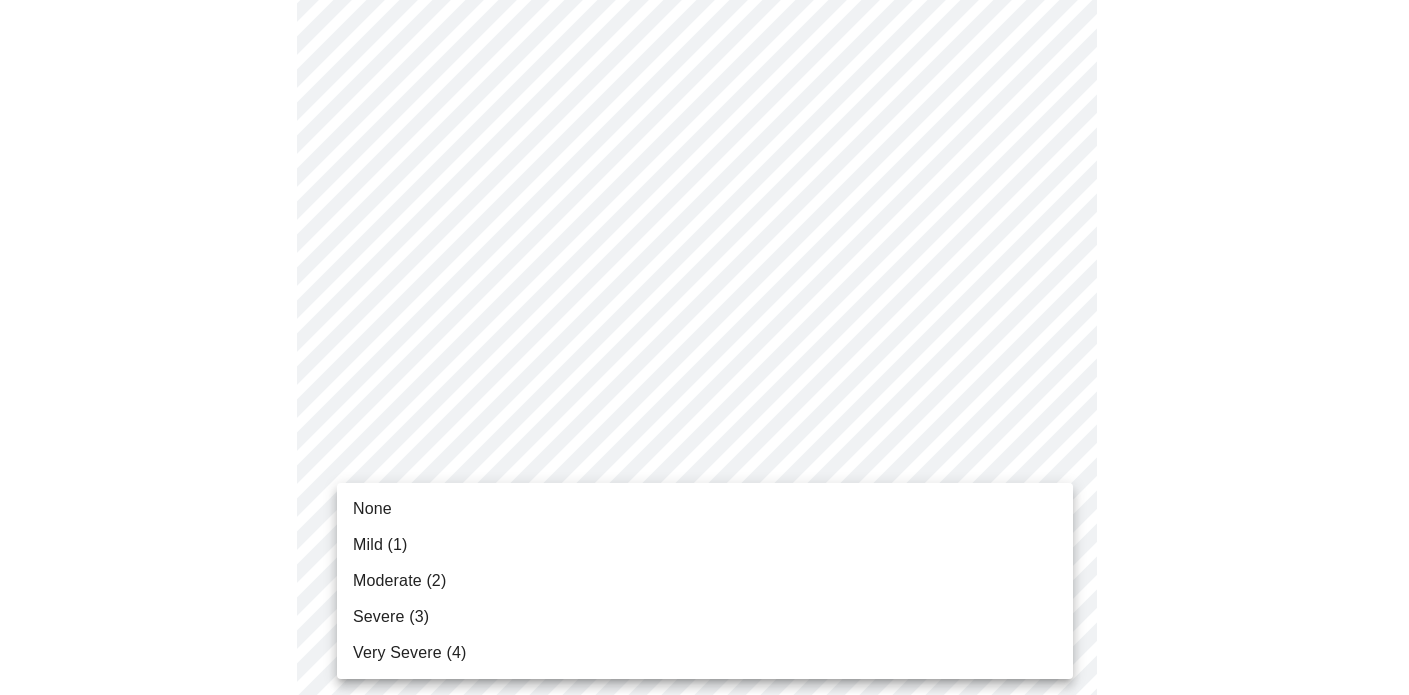 click on "MyMenopauseRx Appointments Messaging Labs 2 Uploads Medications Community Refer a Friend Hi Elizabeth   Intake Questions for Tue, Jul 22nd 2025 @ 9:20am-9:40am 3  /  13 Settings Billing Invoices Log out None Mild (1) Moderate (2) Severe (3) Very Severe (4)" at bounding box center [704, 429] 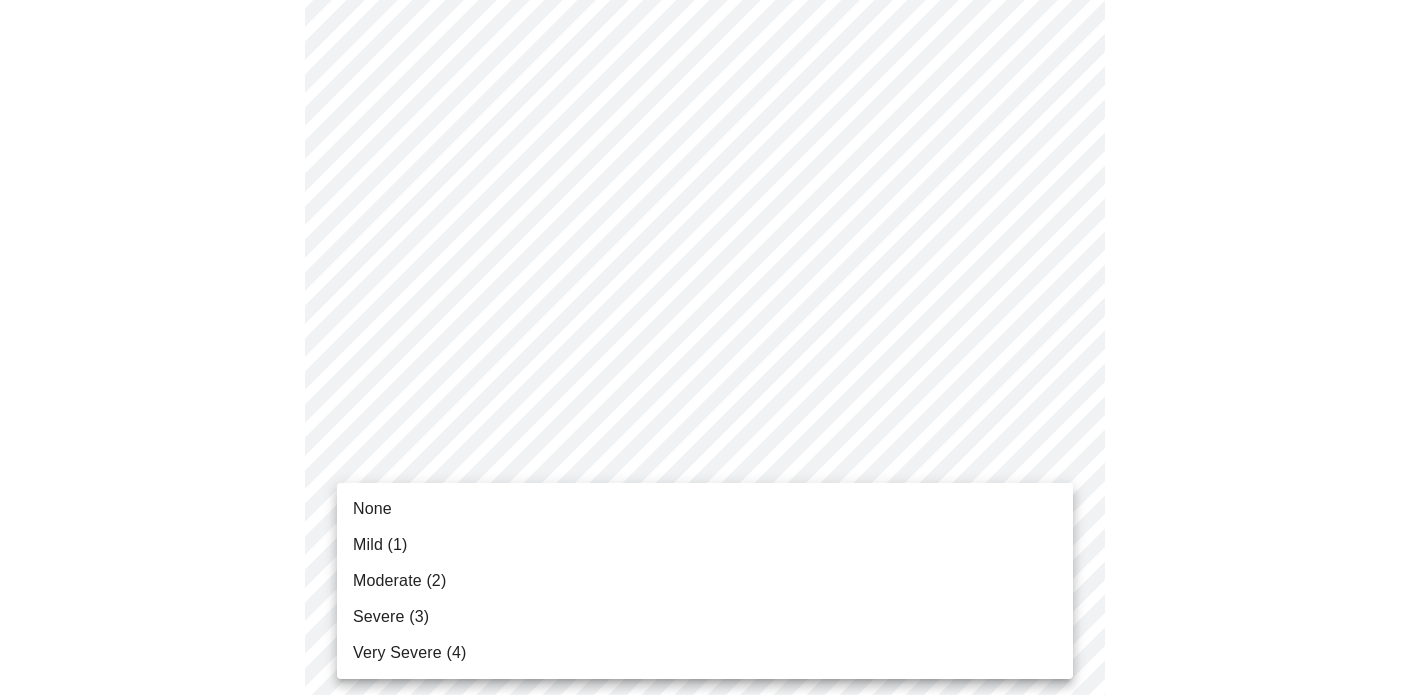 click on "Mild (1)" at bounding box center (380, 545) 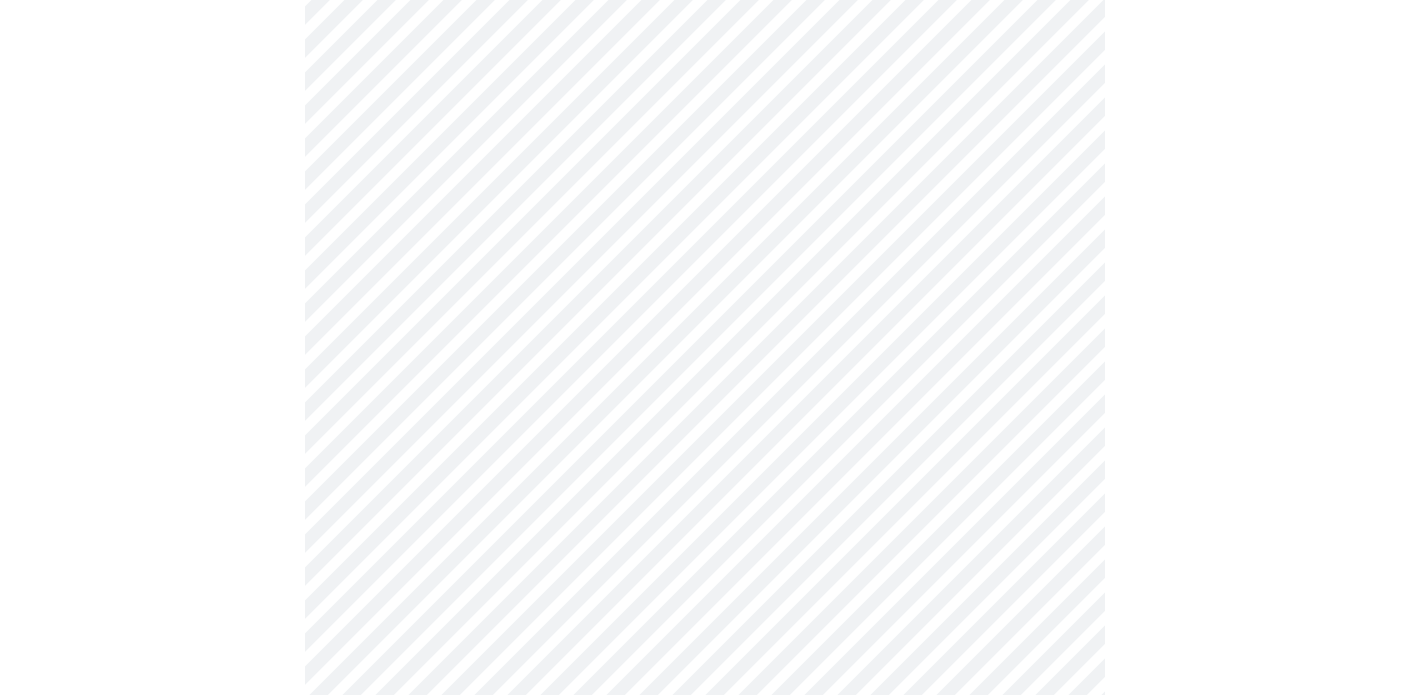 scroll, scrollTop: 1365, scrollLeft: 0, axis: vertical 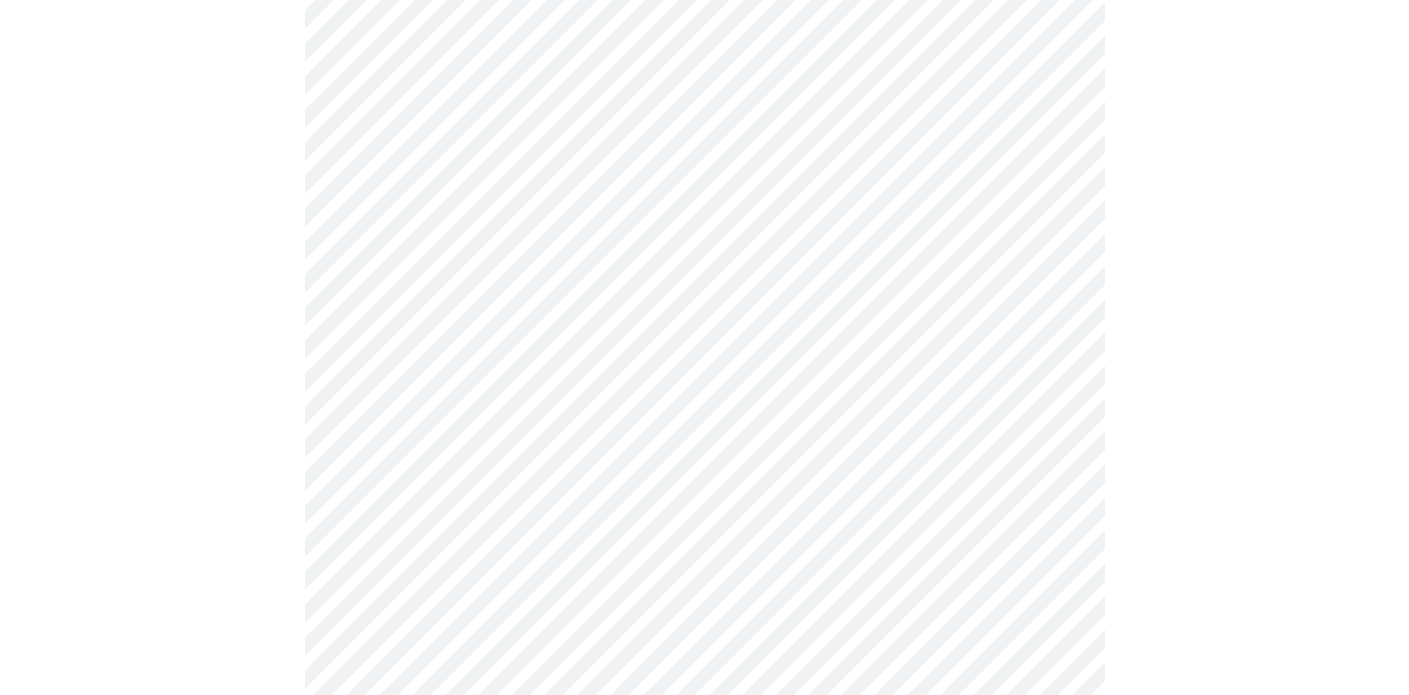 click on "MyMenopauseRx Appointments Messaging Labs 2 Uploads Medications Community Refer a Friend Hi Elizabeth   Intake Questions for Tue, Jul 22nd 2025 @ 9:20am-9:40am 3  /  13 Settings Billing Invoices Log out" at bounding box center [704, -125] 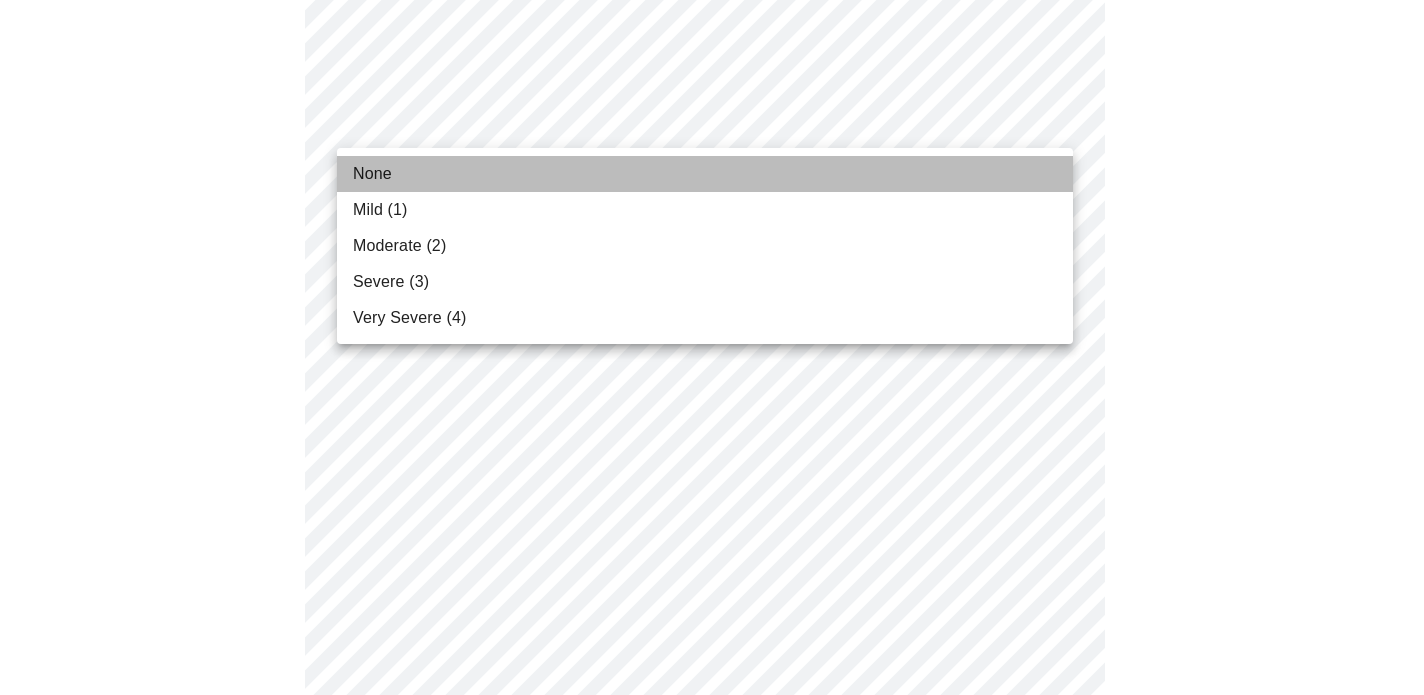 click on "None" at bounding box center [372, 174] 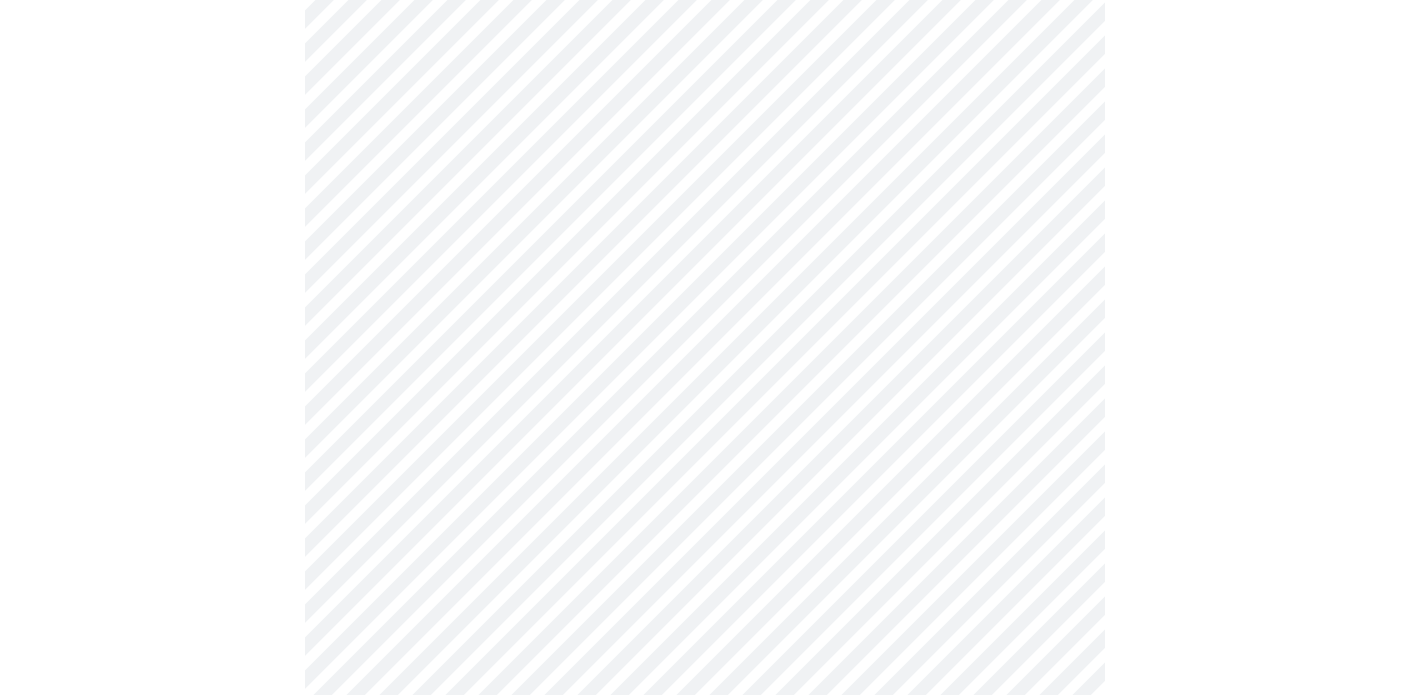 click on "MyMenopauseRx Appointments Messaging Labs 2 Uploads Medications Community Refer a Friend Hi Elizabeth   Intake Questions for Tue, Jul 22nd 2025 @ 9:20am-9:40am 3  /  13 Settings Billing Invoices Log out" at bounding box center [704, -139] 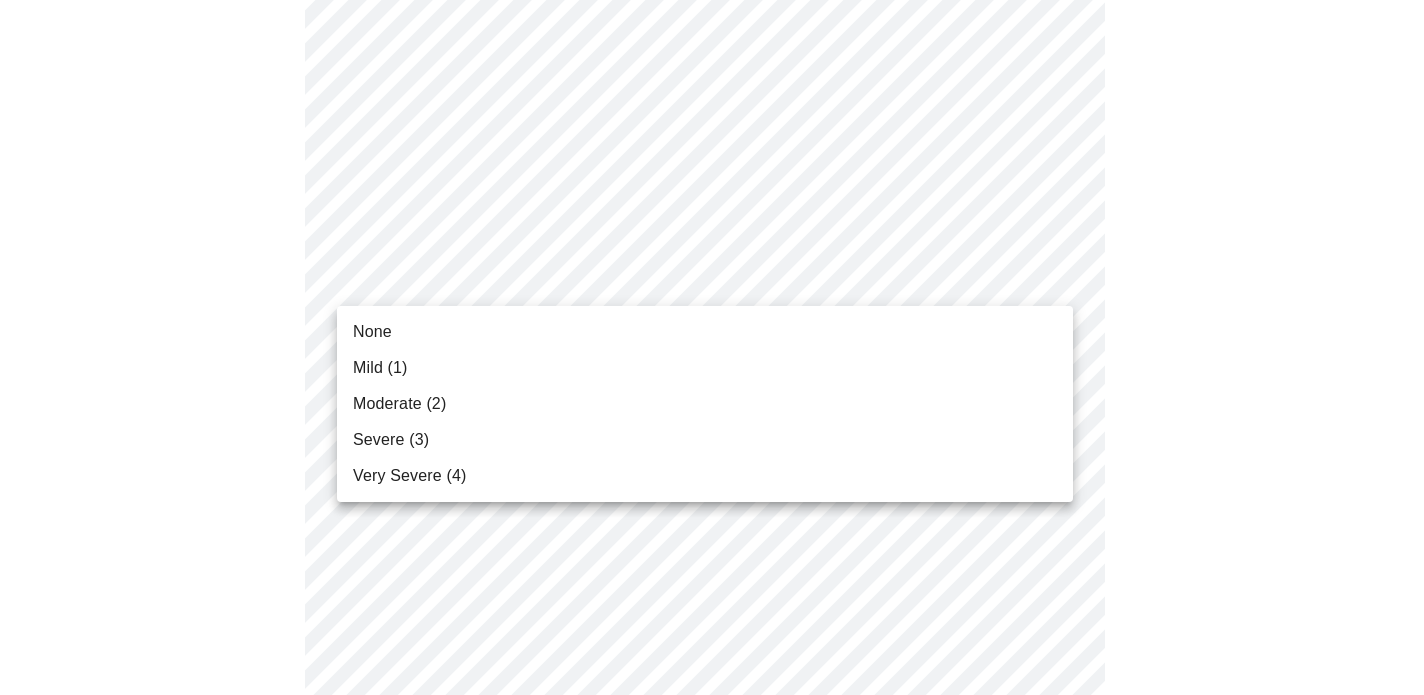 click on "Mild (1)" at bounding box center [380, 368] 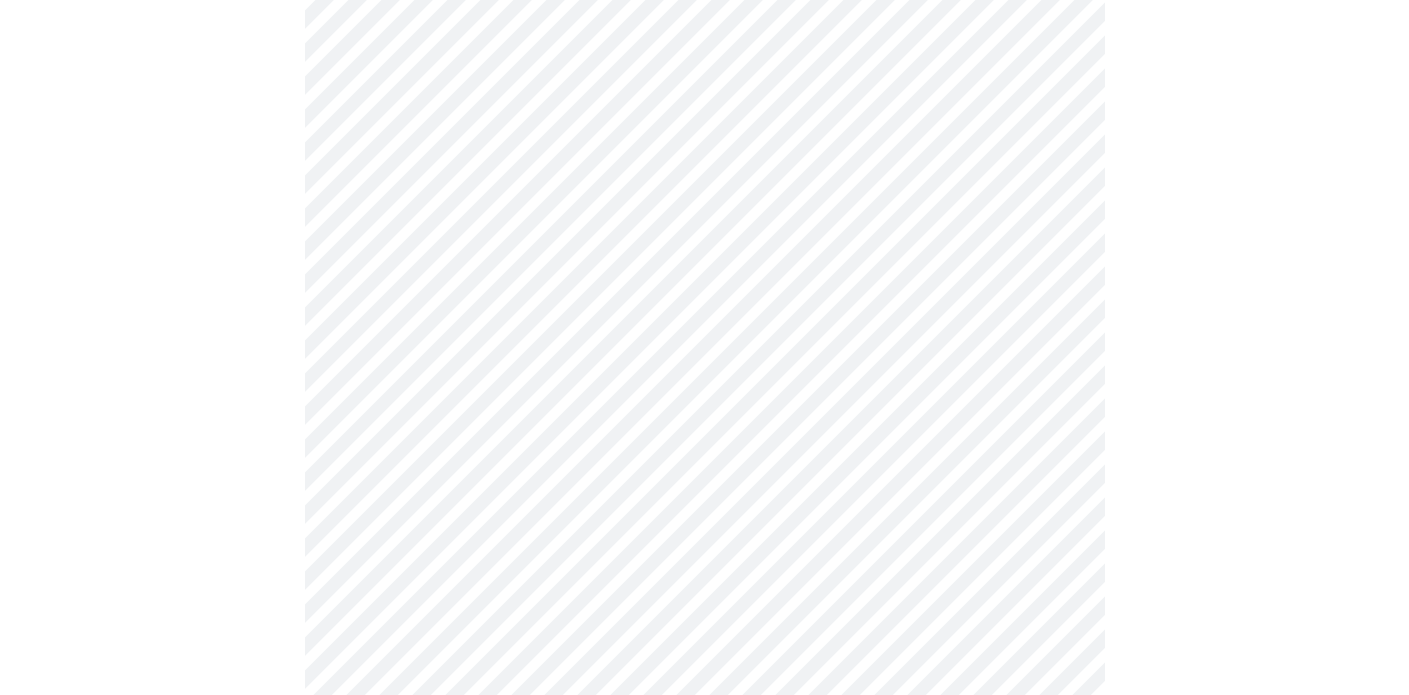 click on "MyMenopauseRx Appointments Messaging Labs 2 Uploads Medications Community Refer a Friend Hi Elizabeth   Intake Questions for Tue, Jul 22nd 2025 @ 9:20am-9:40am 3  /  13 Settings Billing Invoices Log out" at bounding box center (704, -153) 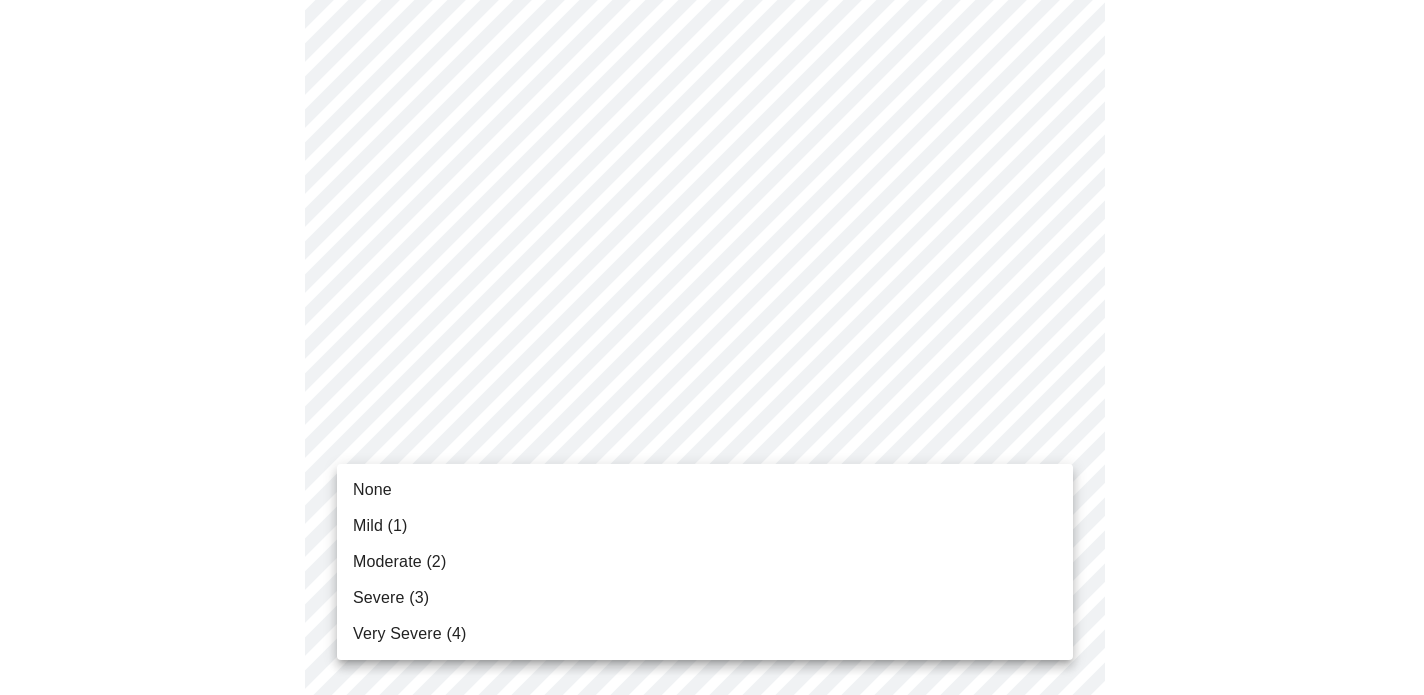 click on "Mild (1)" at bounding box center [380, 526] 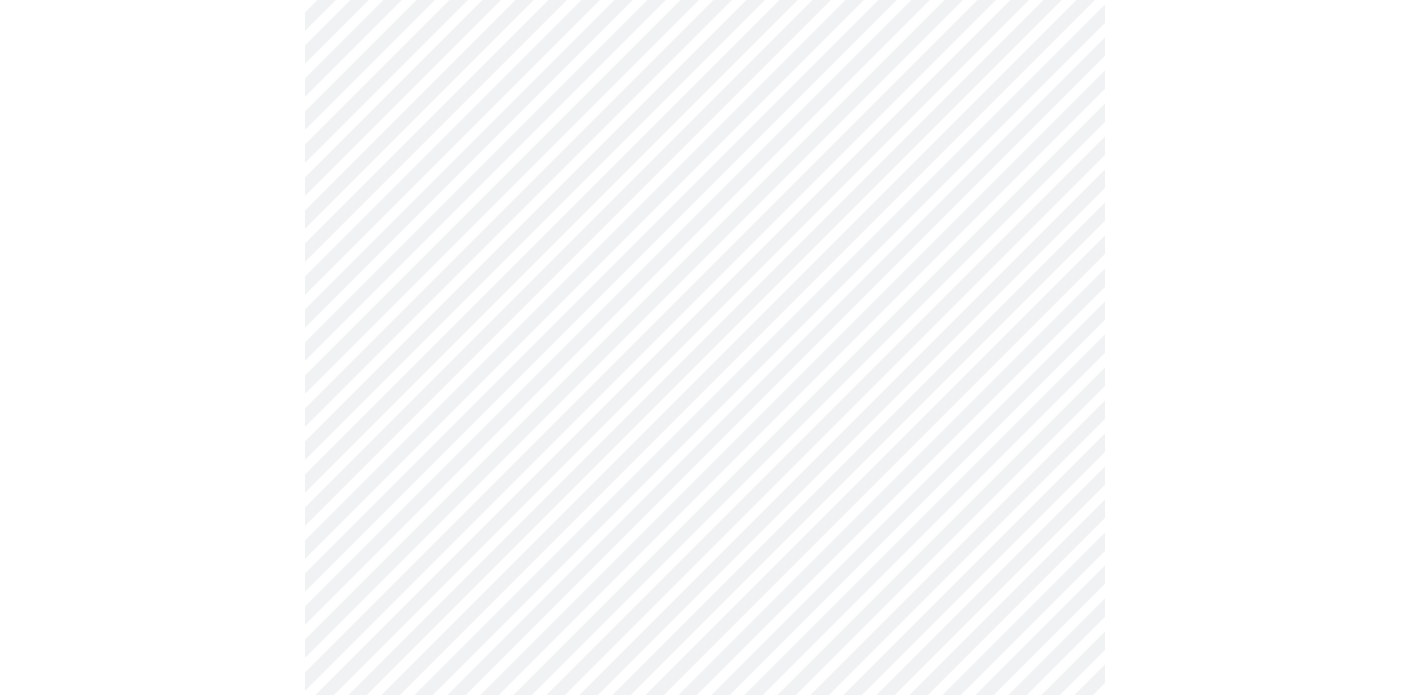 scroll, scrollTop: 1565, scrollLeft: 0, axis: vertical 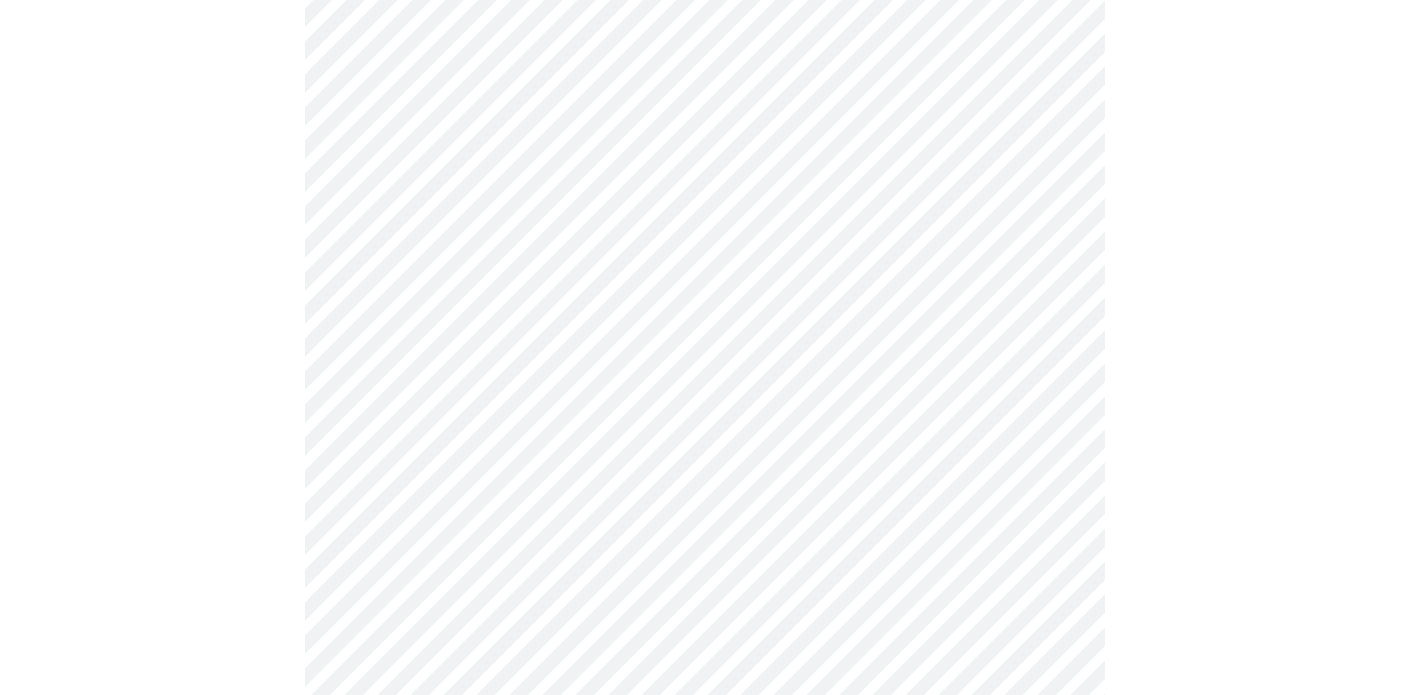 click on "MyMenopauseRx Appointments Messaging Labs 2 Uploads Medications Community Refer a Friend Hi Elizabeth   Intake Questions for Tue, Jul 22nd 2025 @ 9:20am-9:40am 3  /  13 Settings Billing Invoices Log out" at bounding box center (704, -367) 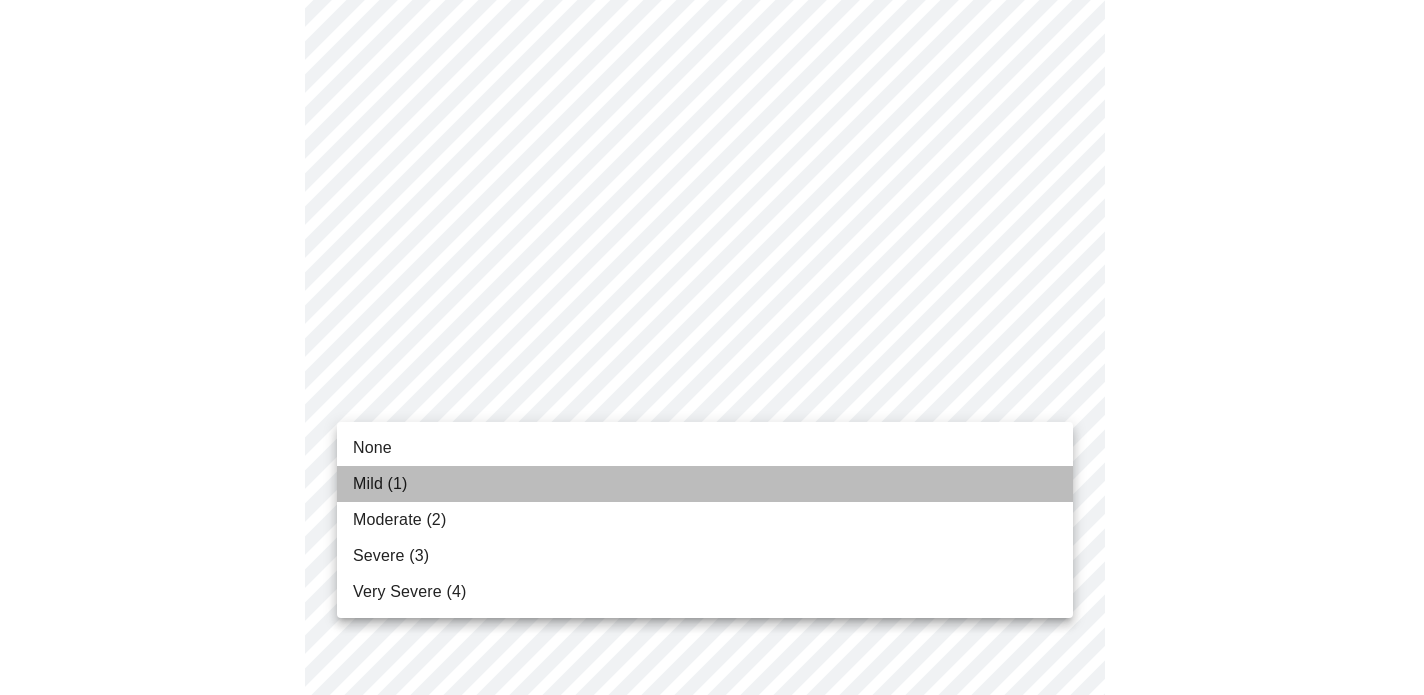 click on "Mild (1)" at bounding box center (380, 484) 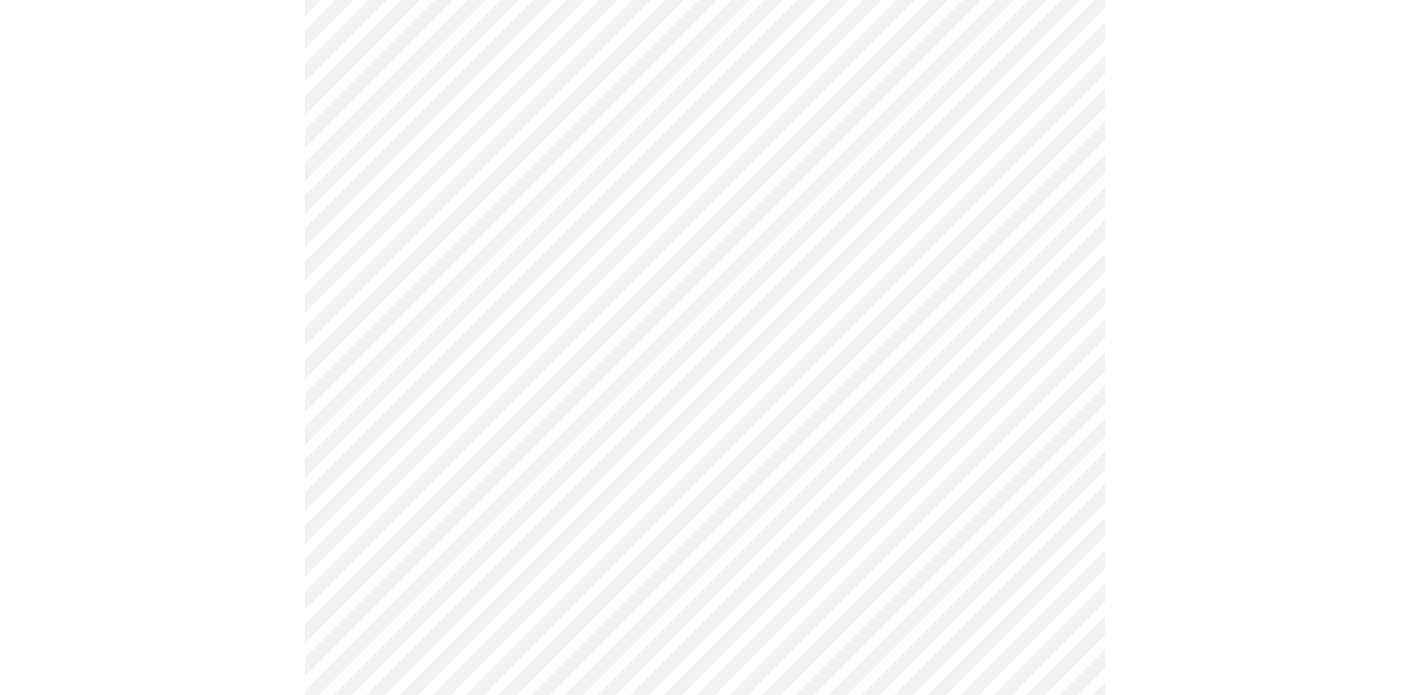 scroll, scrollTop: 306, scrollLeft: 0, axis: vertical 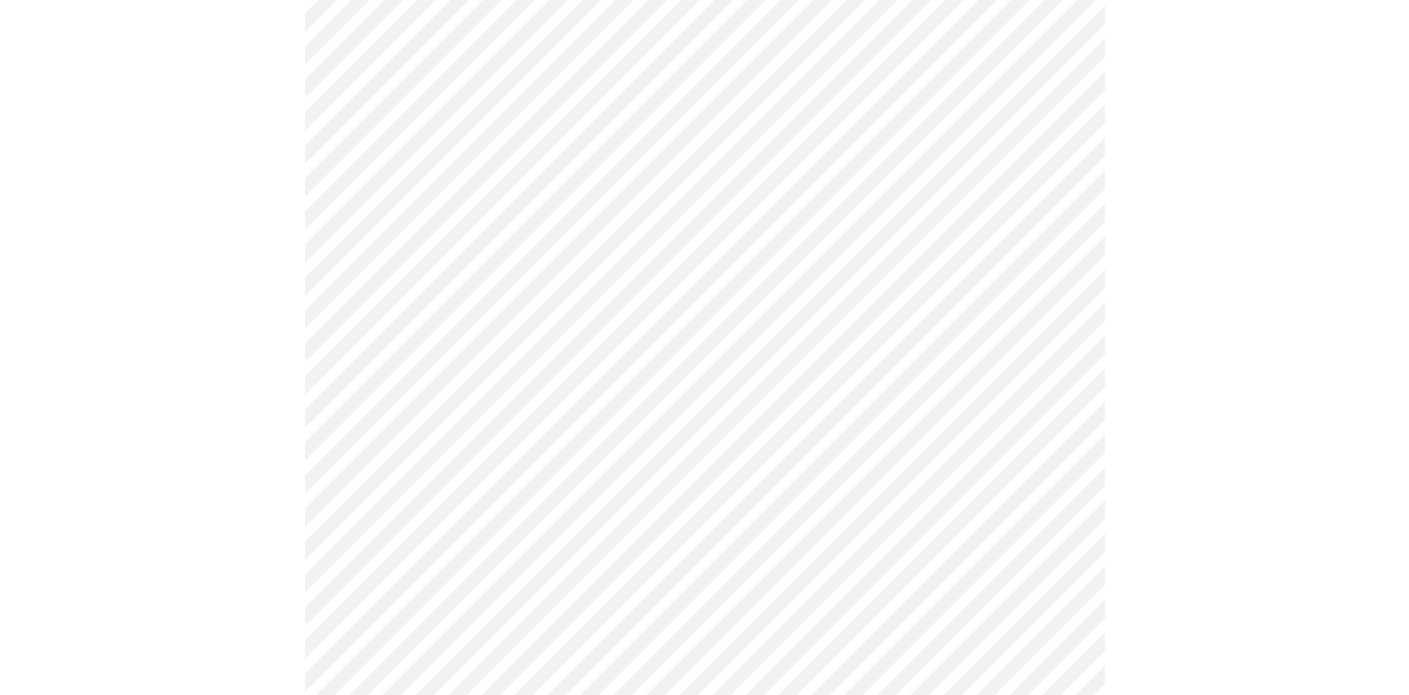 click on "MyMenopauseRx Appointments Messaging Labs 2 Uploads Medications Community Refer a Friend Hi Elizabeth   Intake Questions for Tue, Jul 22nd 2025 @ 9:20am-9:40am 4  /  13 Settings Billing Invoices Log out" at bounding box center [704, 648] 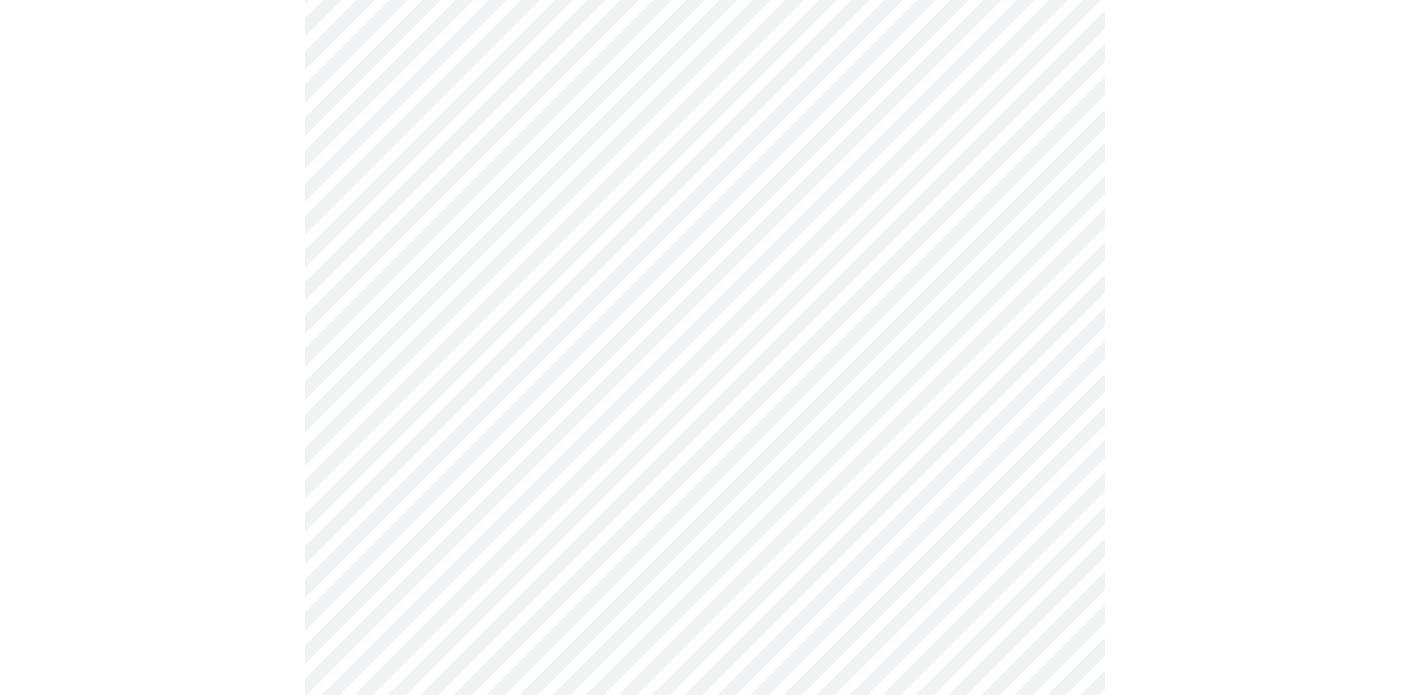 scroll, scrollTop: 788, scrollLeft: 0, axis: vertical 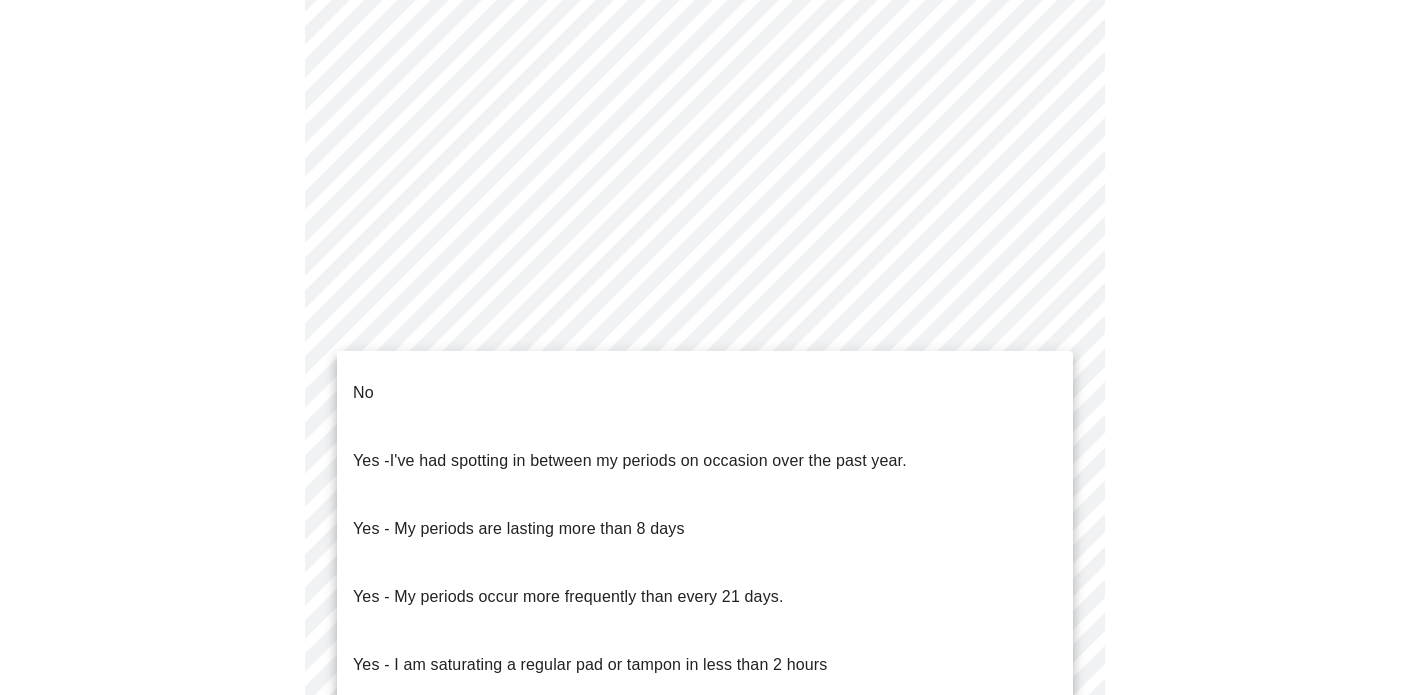 click on "MyMenopauseRx Appointments Messaging Labs 2 Uploads Medications Community Refer a Friend Hi Elizabeth   Intake Questions for Tue, Jul 22nd 2025 @ 9:20am-9:40am 4  /  13 Settings Billing Invoices Log out No
Yes -  I've had spotting in between my periods on occasion over the past year.
Yes - My periods are lasting more than 8 days
Yes - My periods occur more frequently than every 21 days.
Yes - I am saturating a regular pad or tampon in less than 2 hours
Yes - I had bleeding or spotting (even a tinge) after going 12 months without a period" at bounding box center (712, 166) 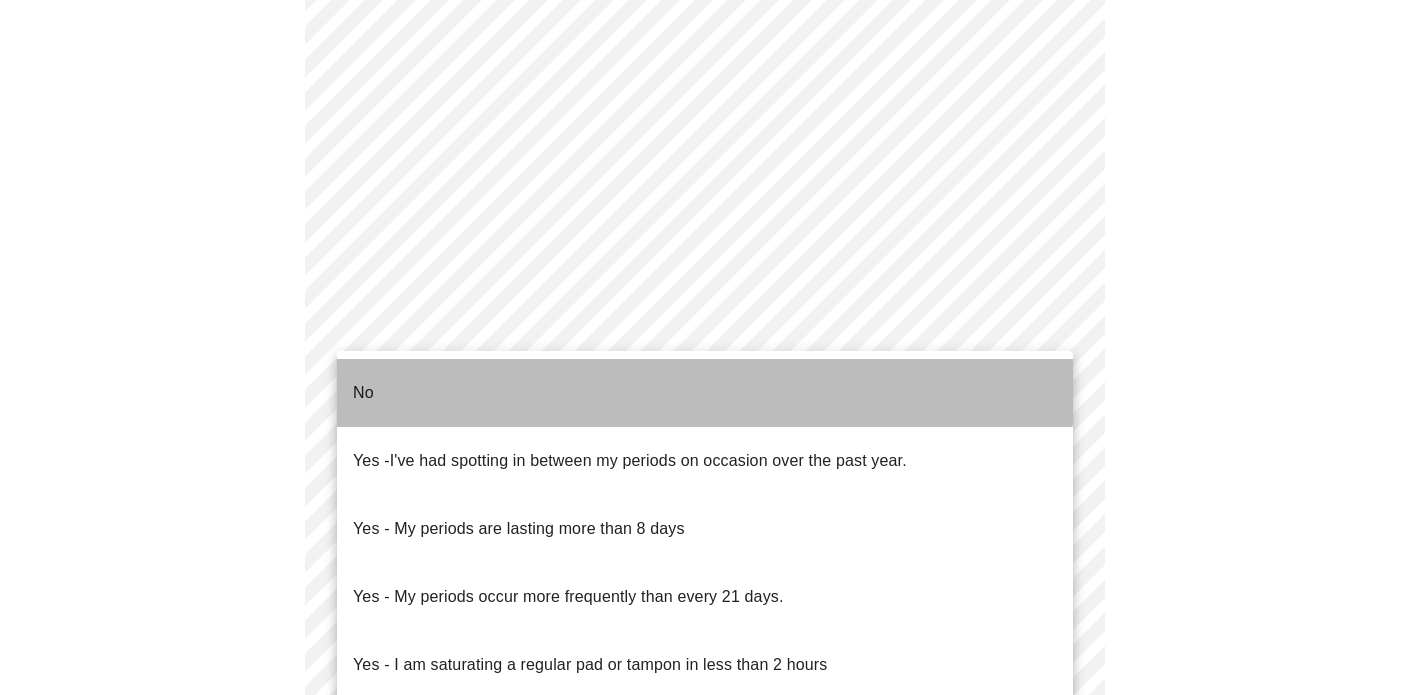 click on "No" at bounding box center [705, 393] 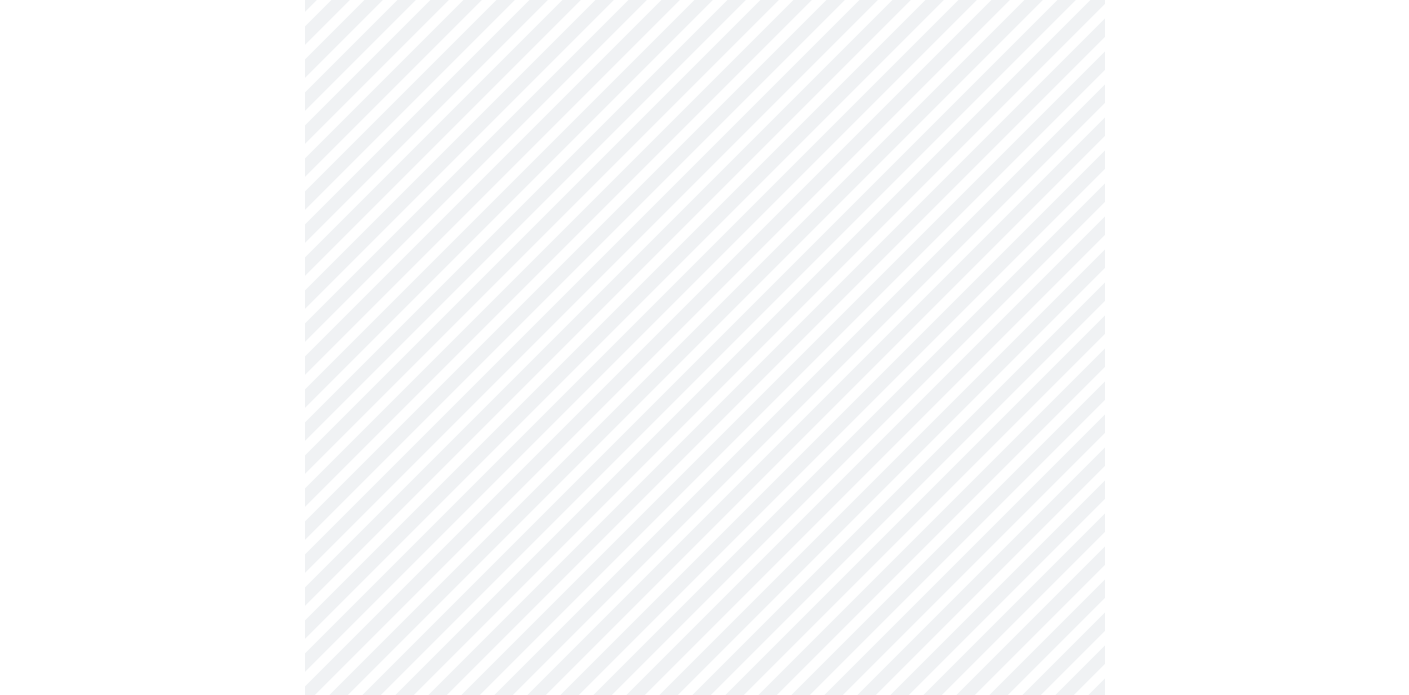 click on "MyMenopauseRx Appointments Messaging Labs 2 Uploads Medications Community Refer a Friend Hi Elizabeth   Intake Questions for Tue, Jul 22nd 2025 @ 9:20am-9:40am 4  /  13 Settings Billing Invoices Log out" at bounding box center (704, 160) 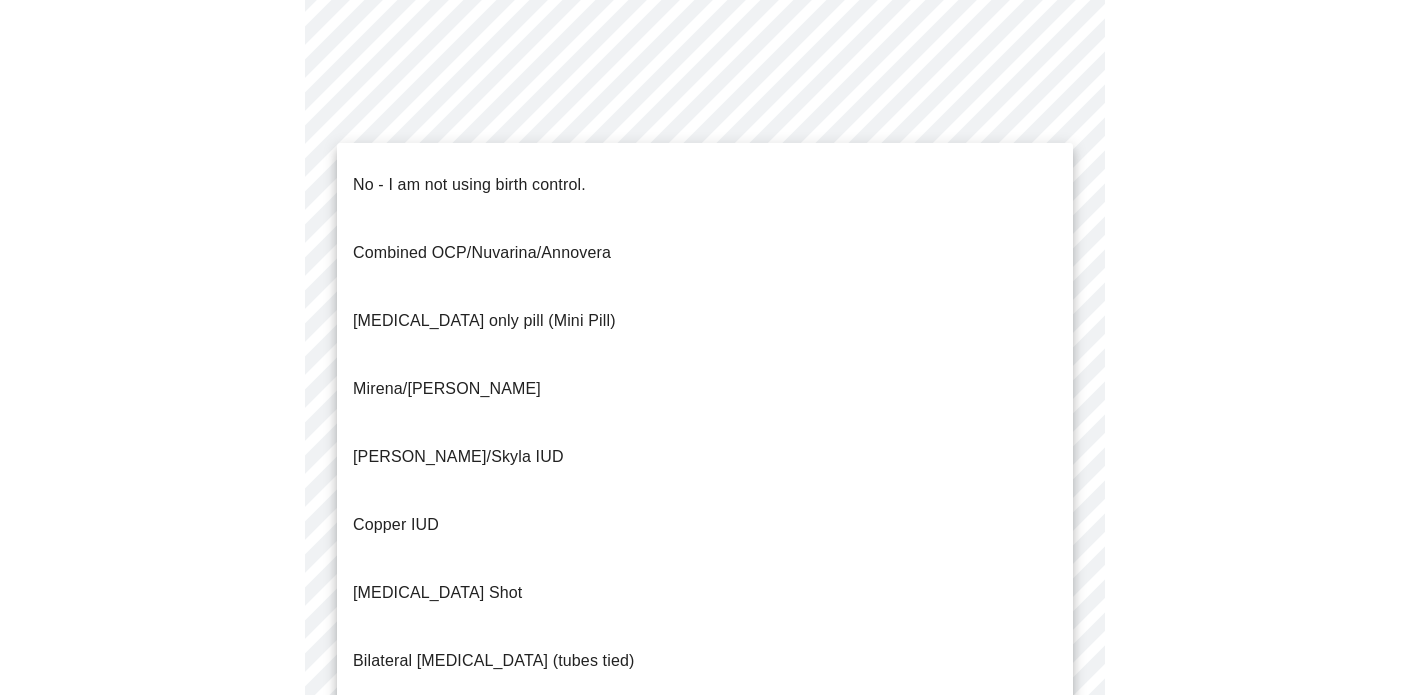 click on "Parnter had vasectomy" at bounding box center (463, 729) 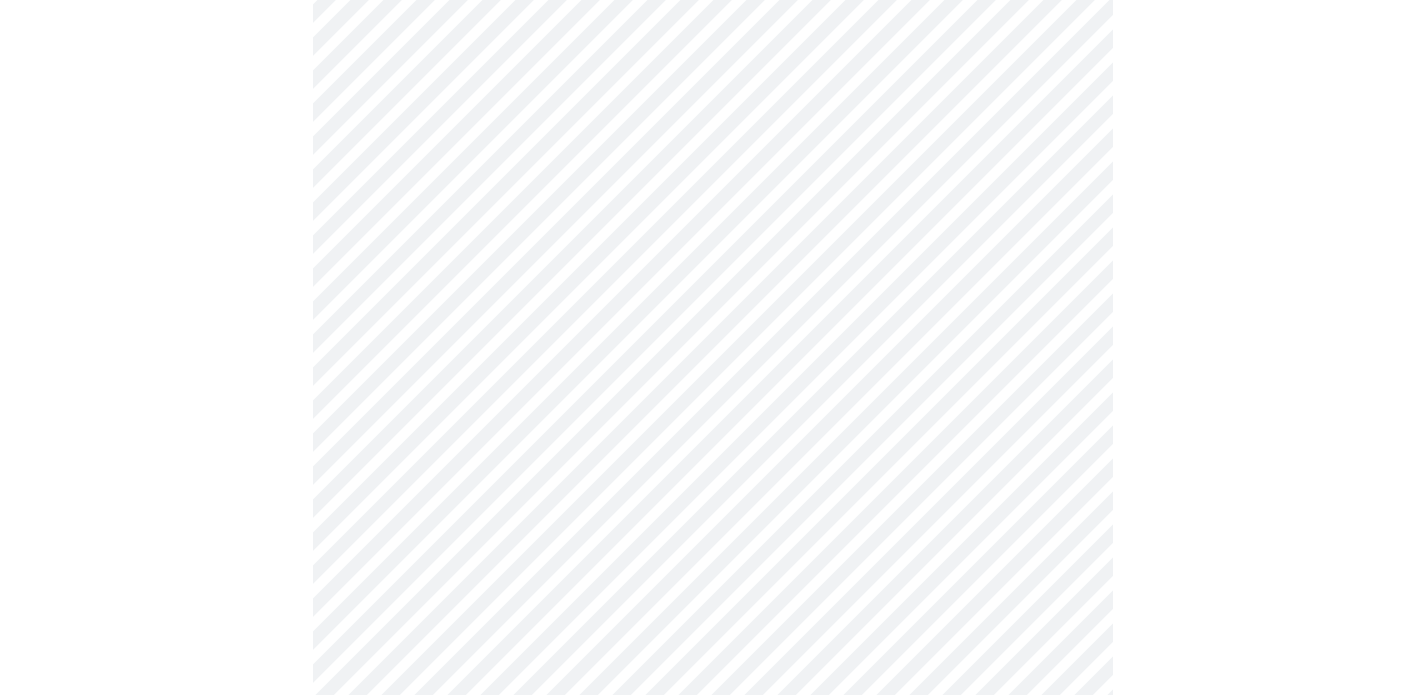 scroll, scrollTop: 1174, scrollLeft: 0, axis: vertical 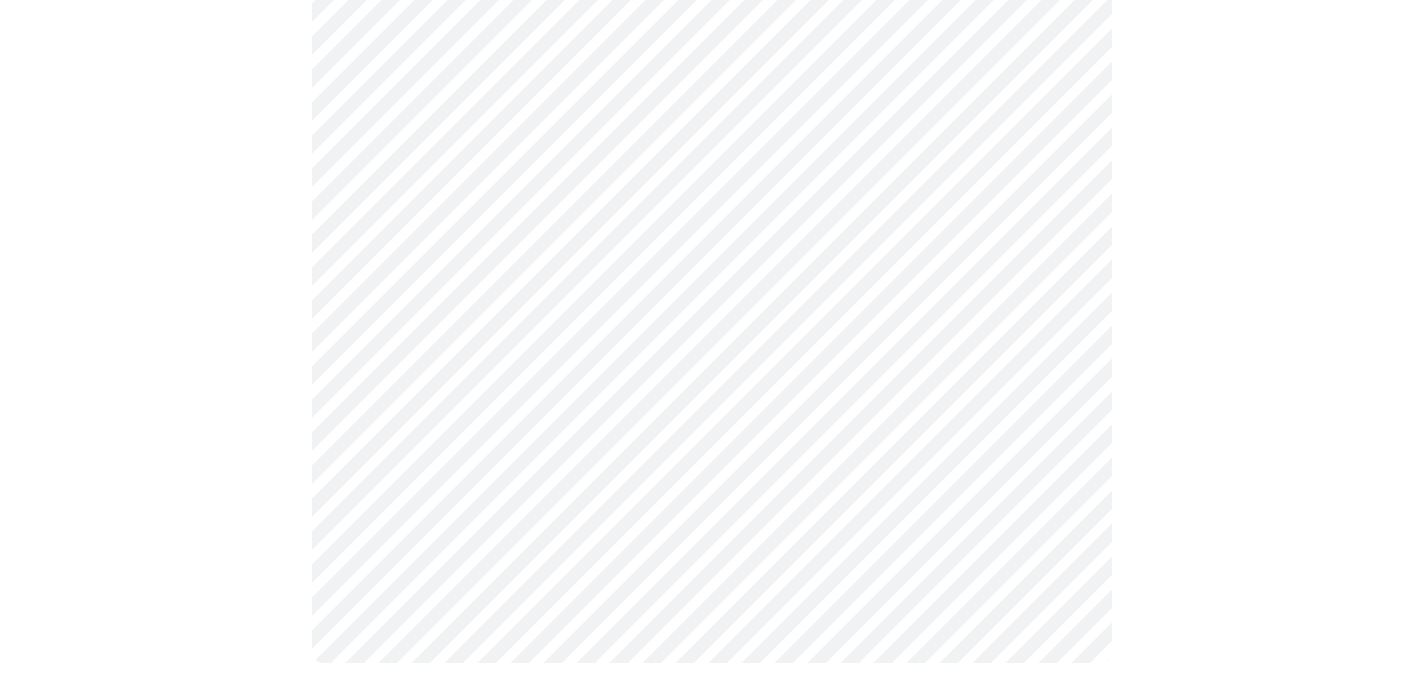 click on "MyMenopauseRx Appointments Messaging Labs 2 Uploads Medications Community Refer a Friend Hi Elizabeth   Intake Questions for Tue, Jul 22nd 2025 @ 9:20am-9:40am 4  /  13 Settings Billing Invoices Log out" at bounding box center [712, -232] 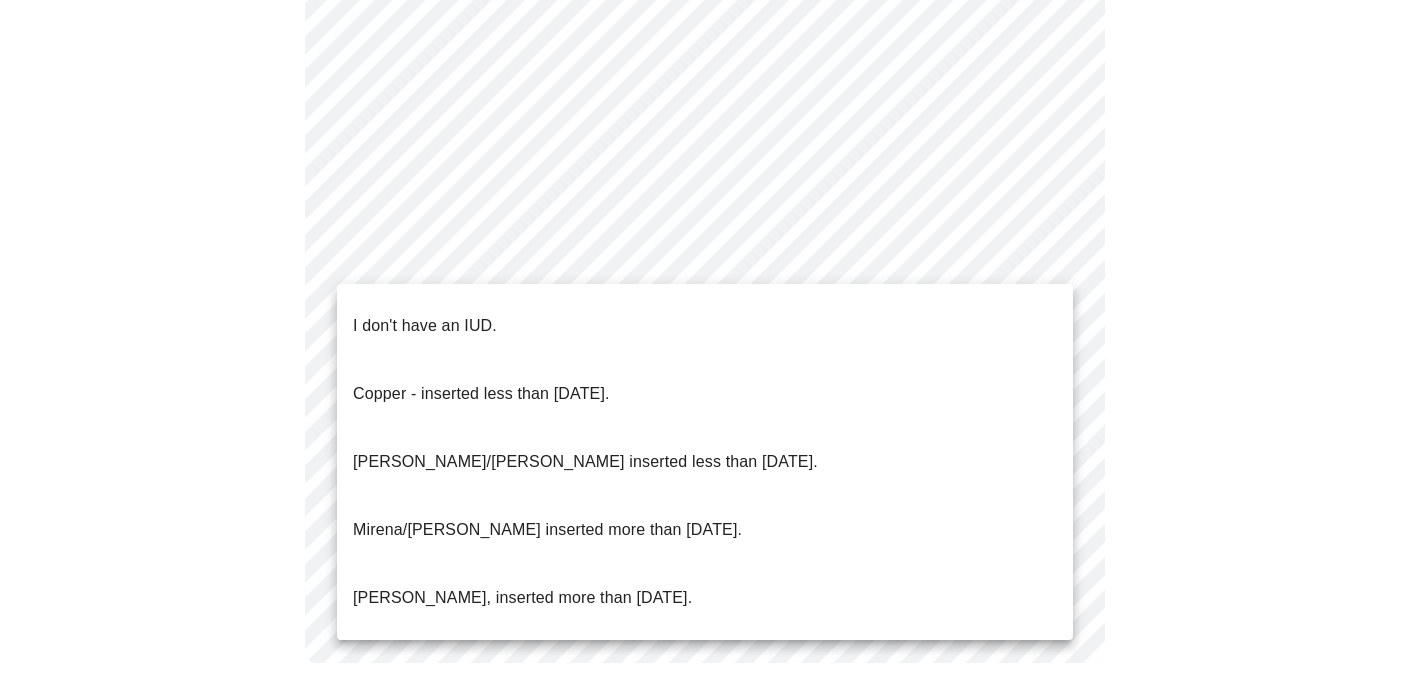click on "I don't have an IUD." at bounding box center [705, 326] 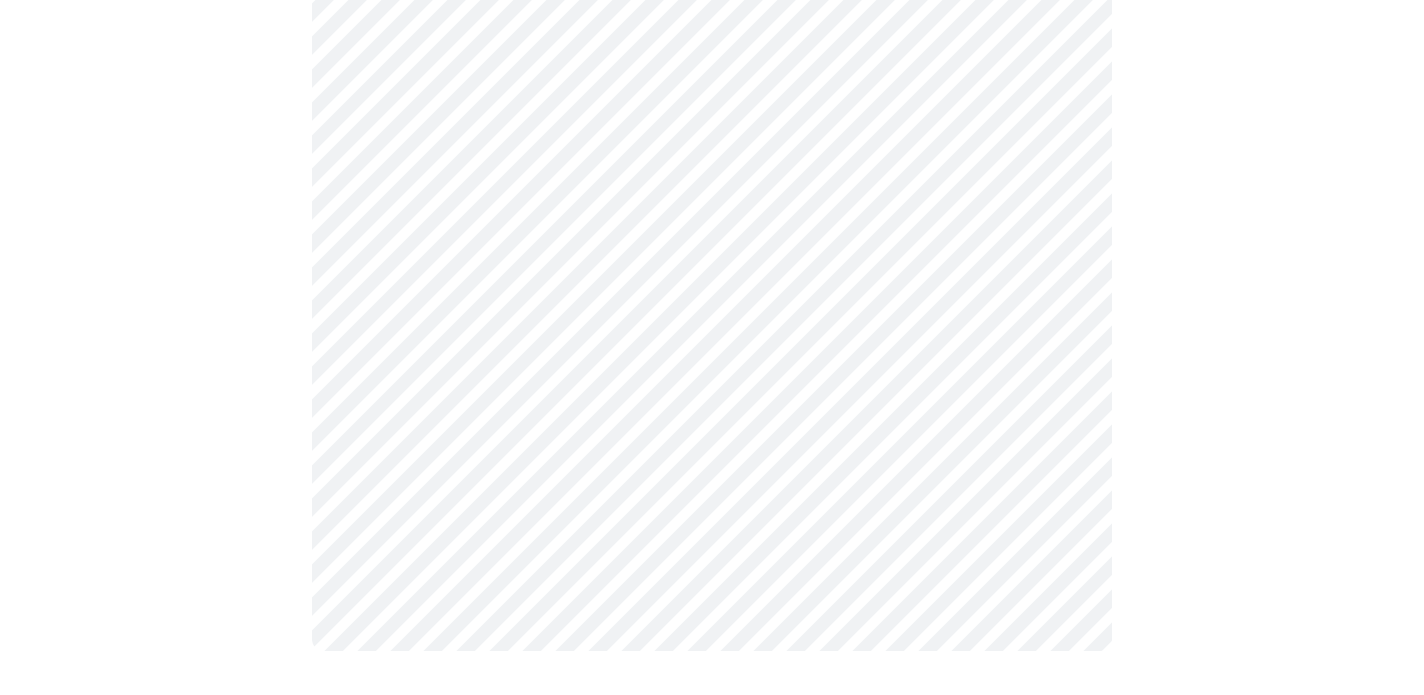 scroll, scrollTop: 1162, scrollLeft: 0, axis: vertical 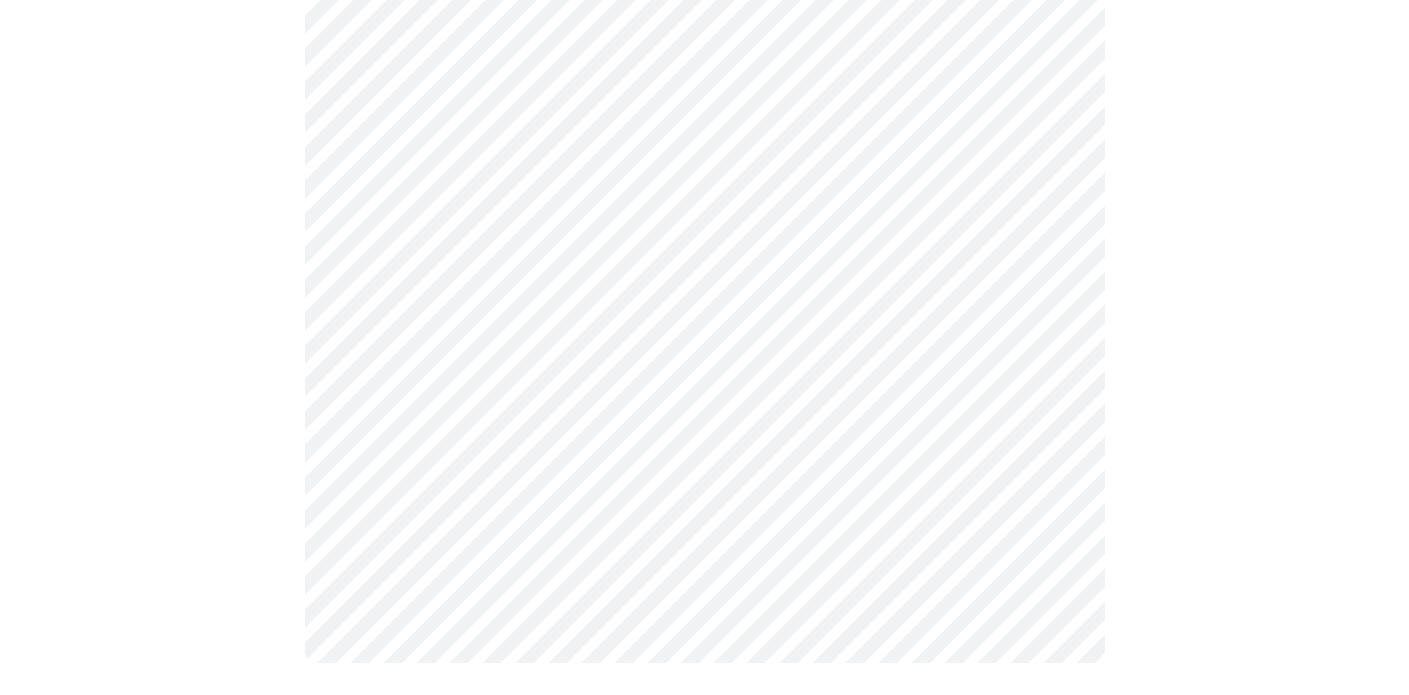 click on "MyMenopauseRx Appointments Messaging Labs 2 Uploads Medications Community Refer a Friend Hi Elizabeth   Intake Questions for Tue, Jul 22nd 2025 @ 9:20am-9:40am 4  /  13 Settings Billing Invoices Log out" at bounding box center [704, -226] 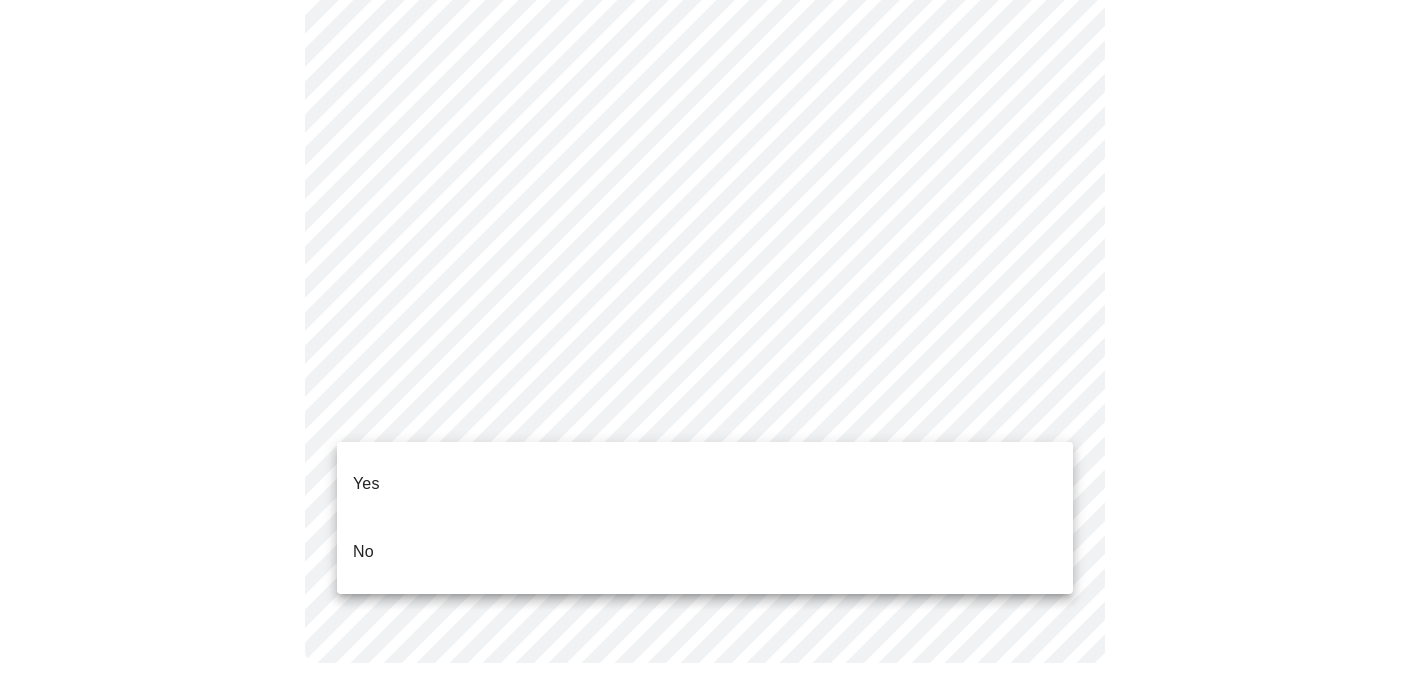 click on "Yes" at bounding box center [705, 484] 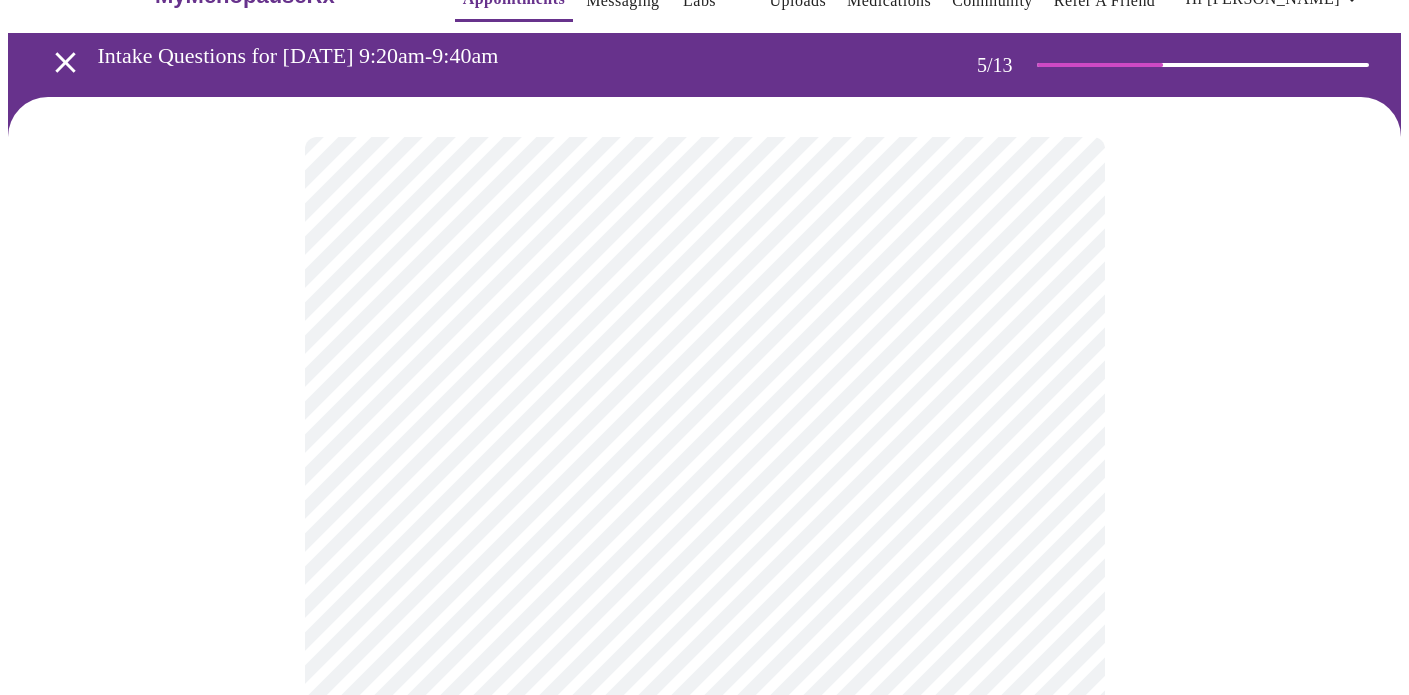 scroll, scrollTop: 257, scrollLeft: 0, axis: vertical 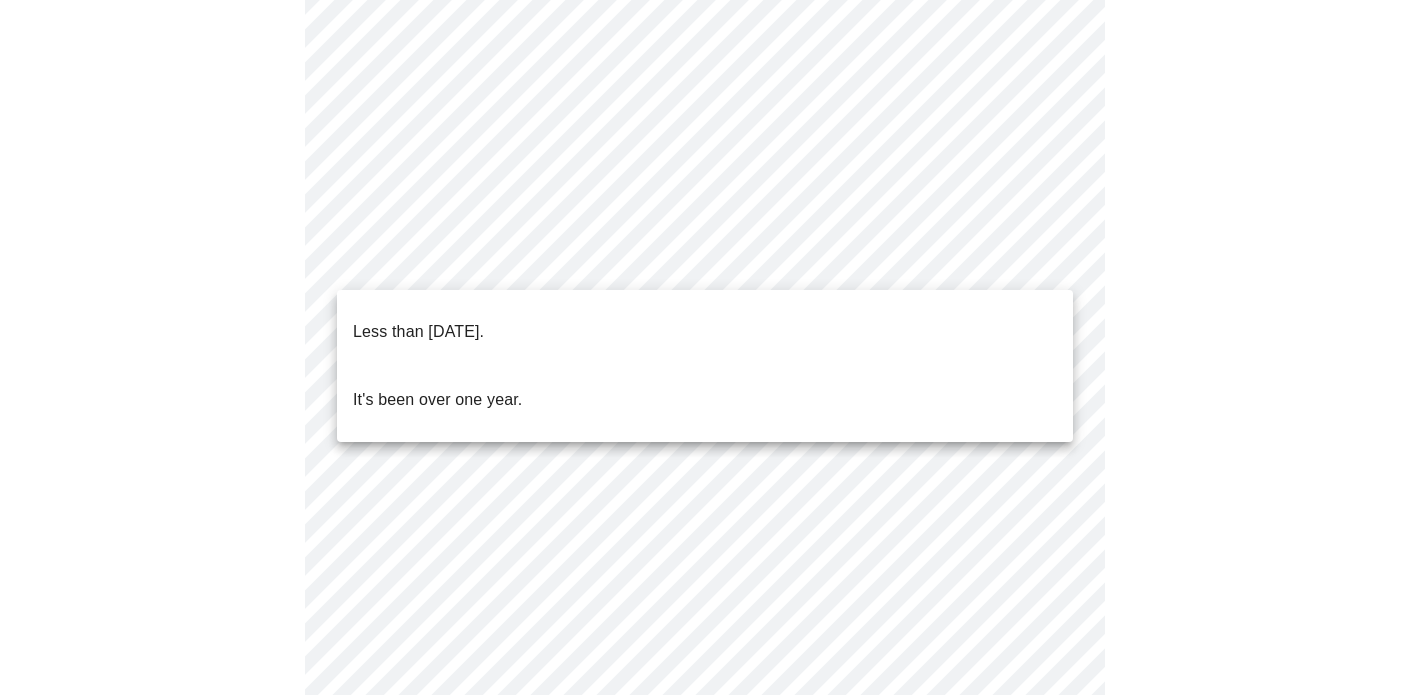 click on "MyMenopauseRx Appointments Messaging Labs 2 Uploads Medications Community Refer a Friend Hi Elizabeth   Intake Questions for Tue, Jul 22nd 2025 @ 9:20am-9:40am 5  /  13 Settings Billing Invoices Log out Less than one year ago.
It's been over one year." at bounding box center [712, 403] 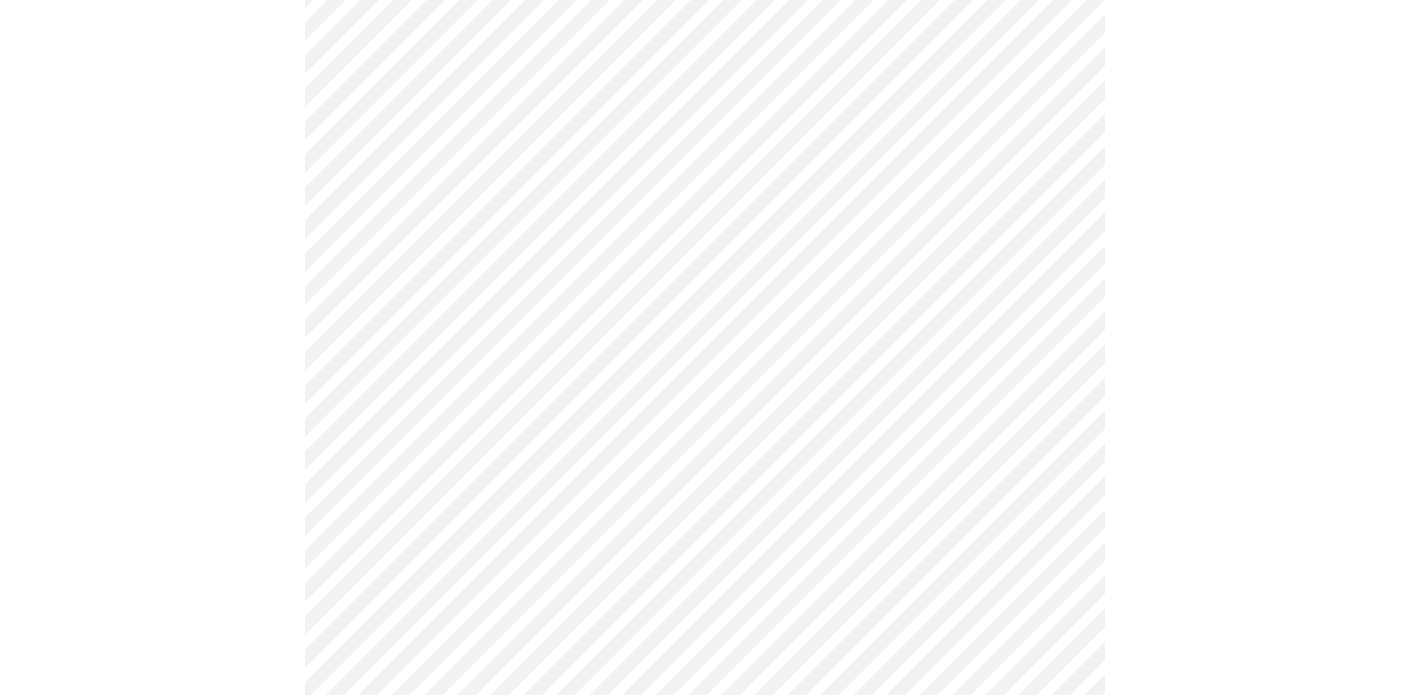 scroll, scrollTop: 5294, scrollLeft: 0, axis: vertical 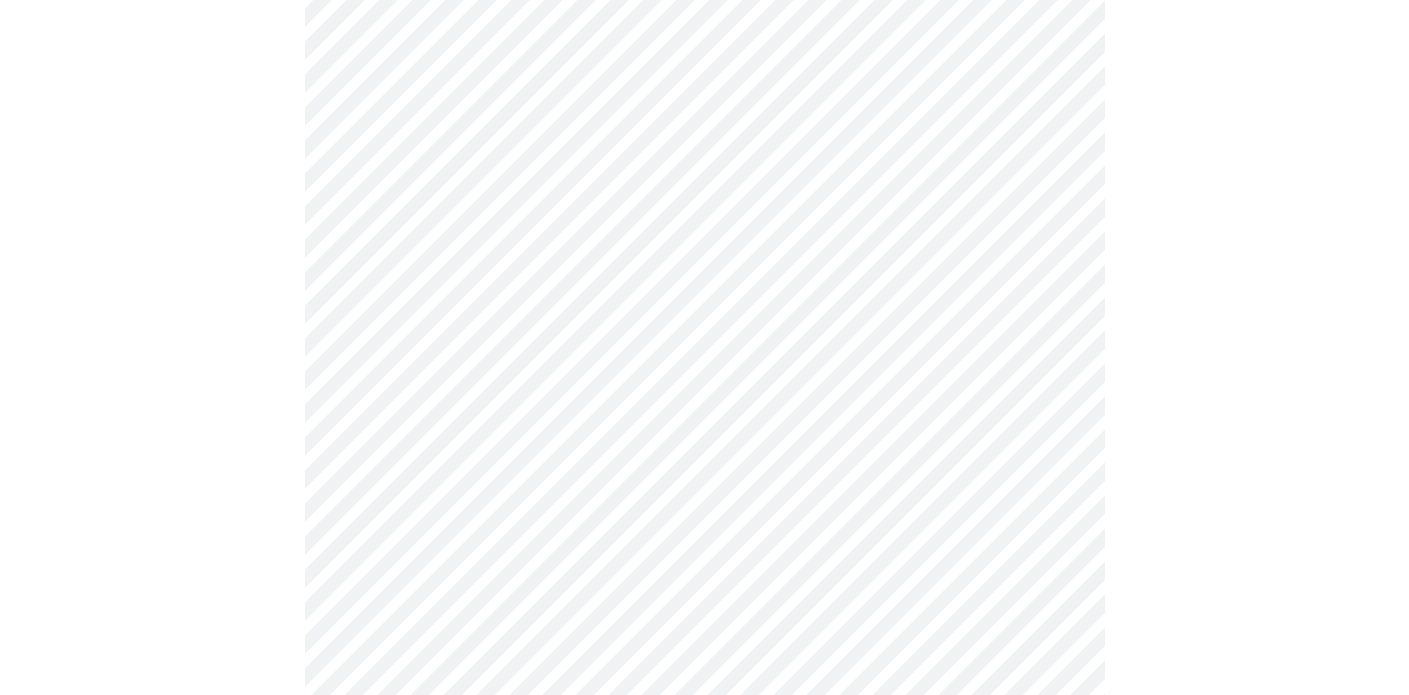 click on "MyMenopauseRx Appointments Messaging Labs 2 Uploads Medications Community Refer a Friend Hi Elizabeth   Intake Questions for Tue, Jul 22nd 2025 @ 9:20am-9:40am 7  /  13 Settings Billing Invoices Log out" at bounding box center [704, -2101] 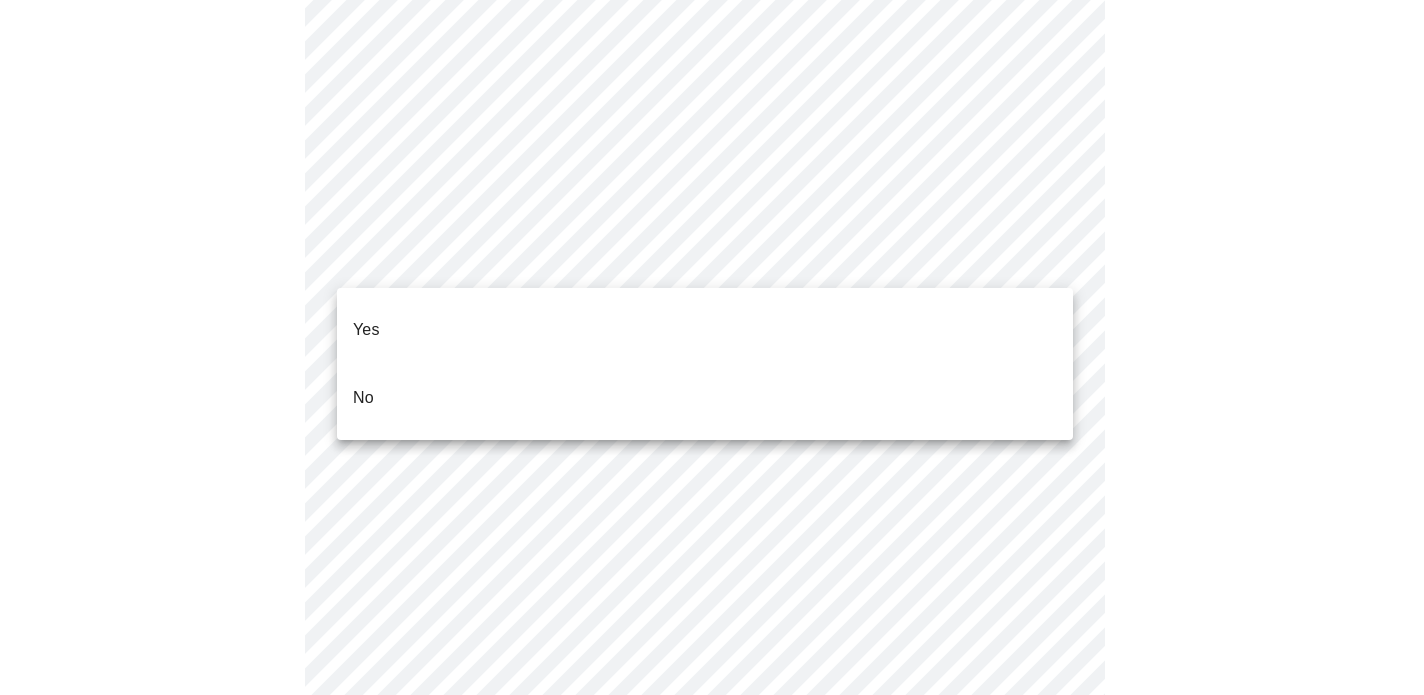 click on "No" at bounding box center (705, 398) 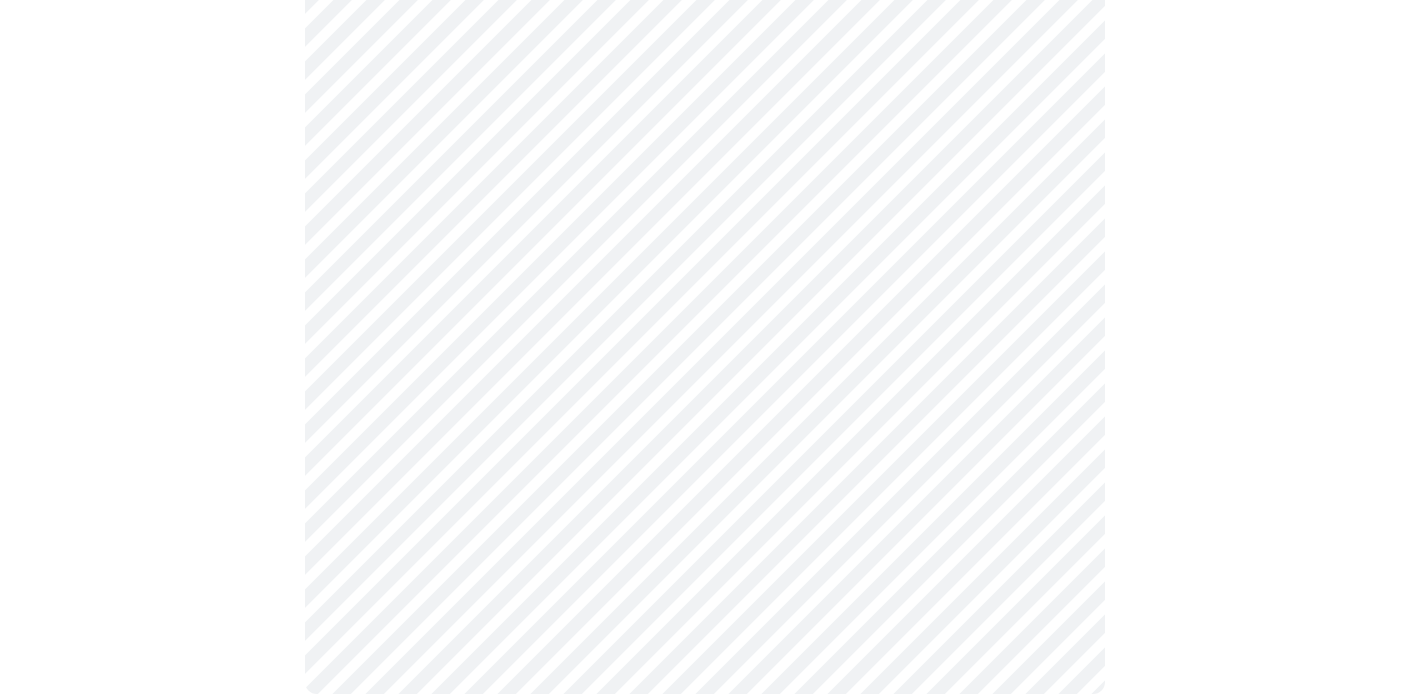 scroll, scrollTop: 1213, scrollLeft: 0, axis: vertical 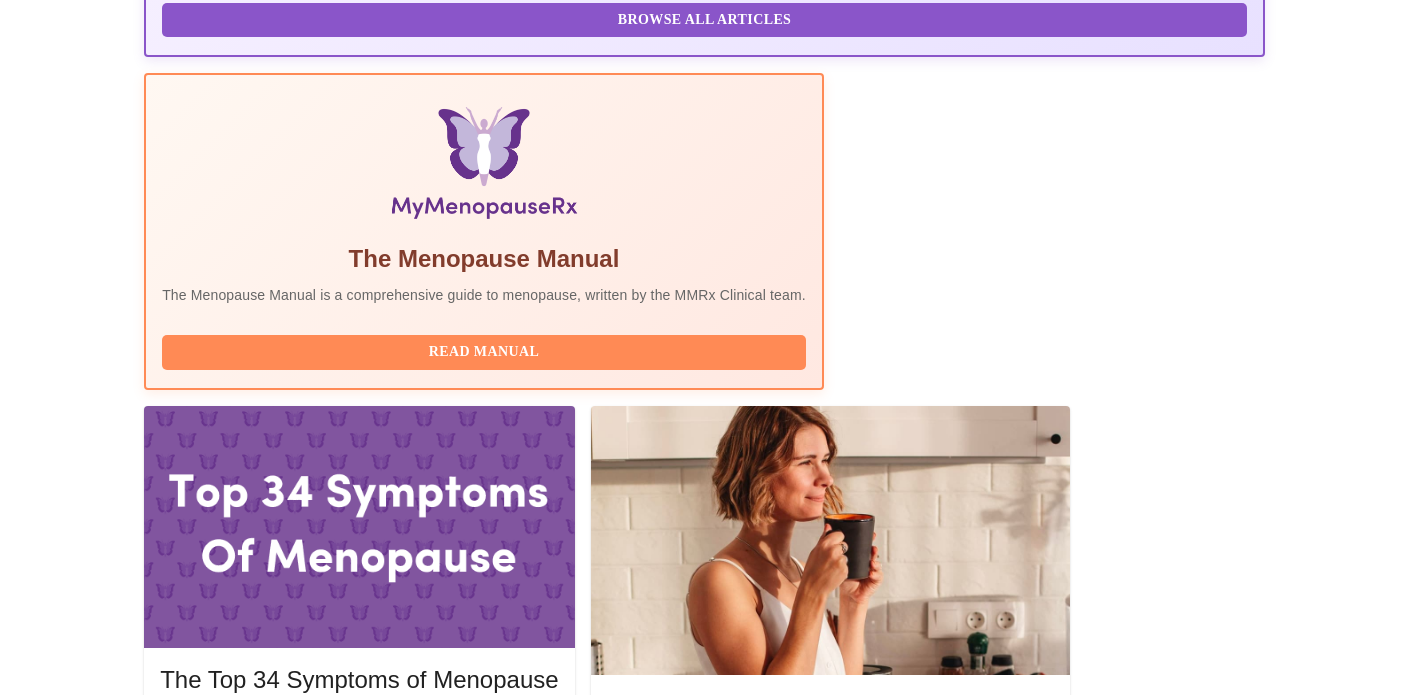 click on "Join Waiting Room" at bounding box center (1159, 1985) 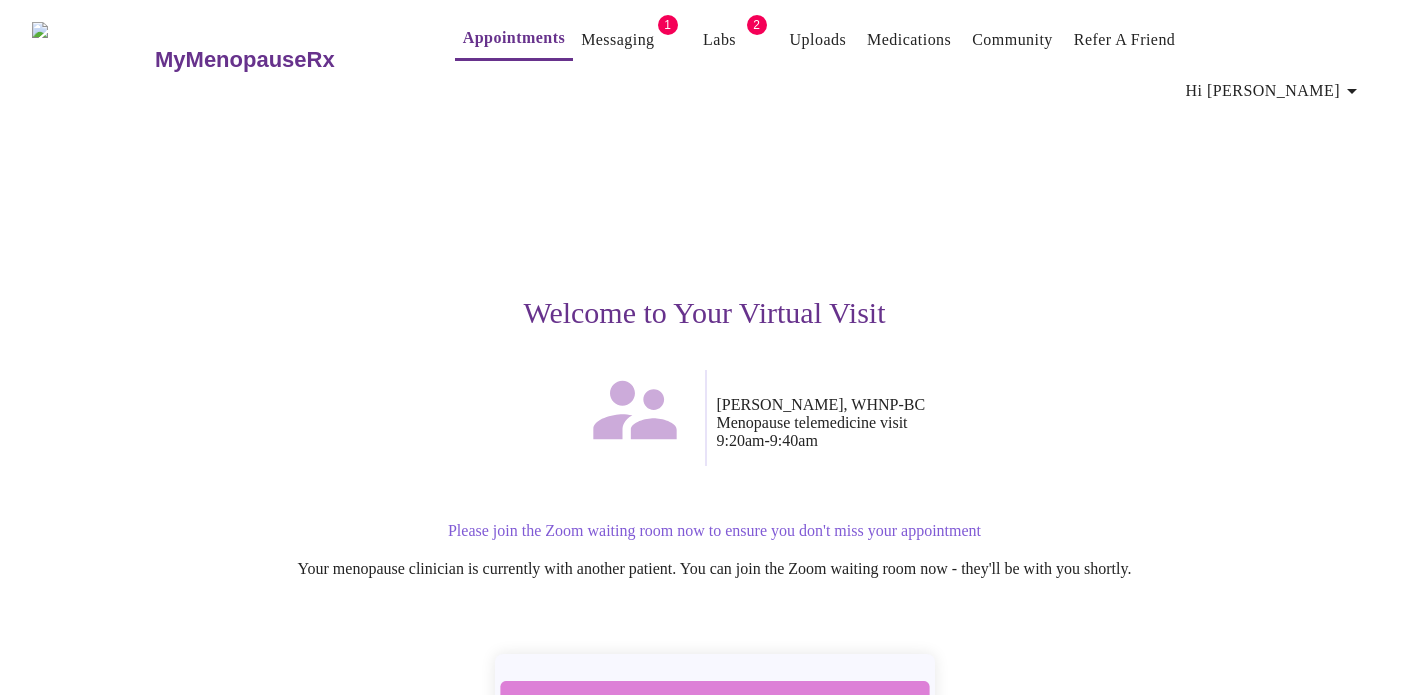 click on "Join Zoom Waiting Room" at bounding box center (714, 712) 